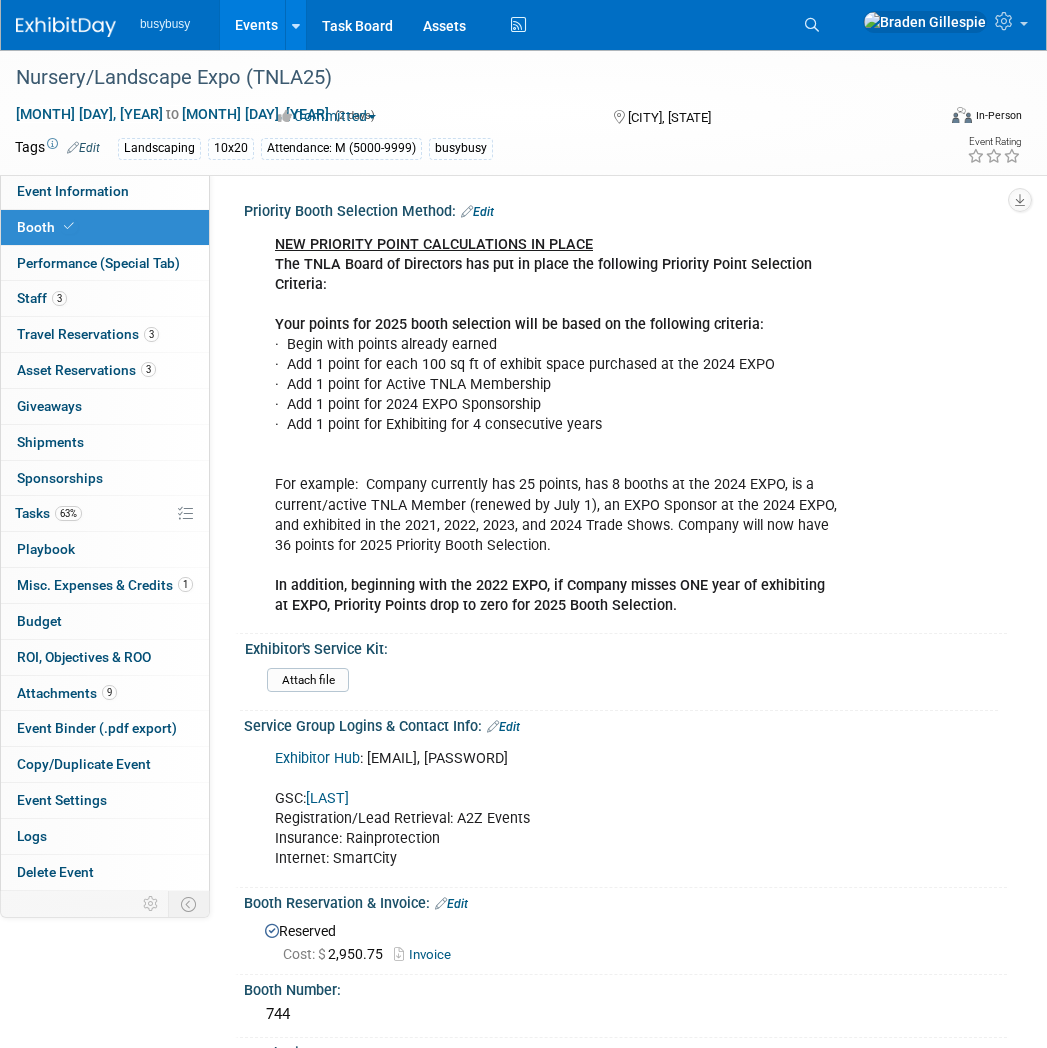 scroll, scrollTop: 1142, scrollLeft: 0, axis: vertical 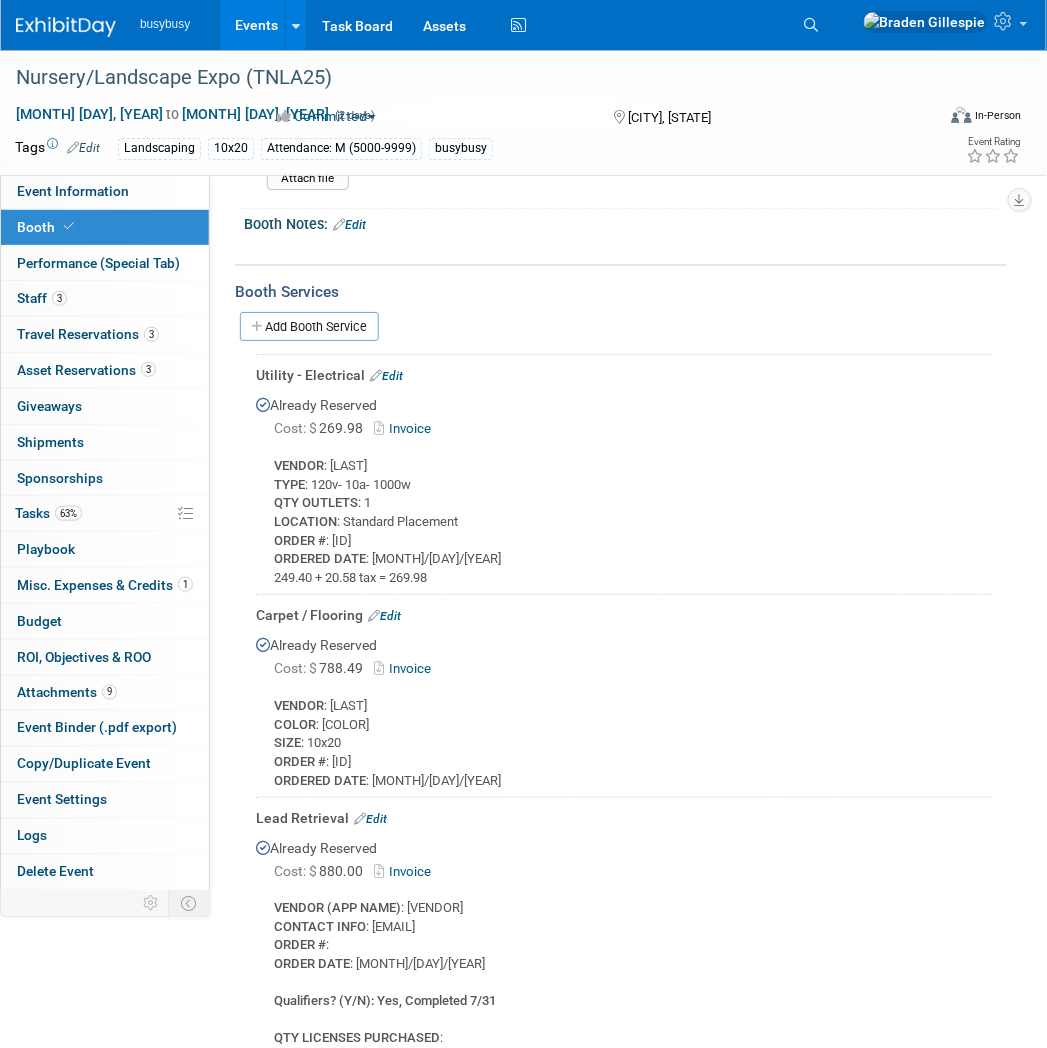 click at bounding box center (66, 27) 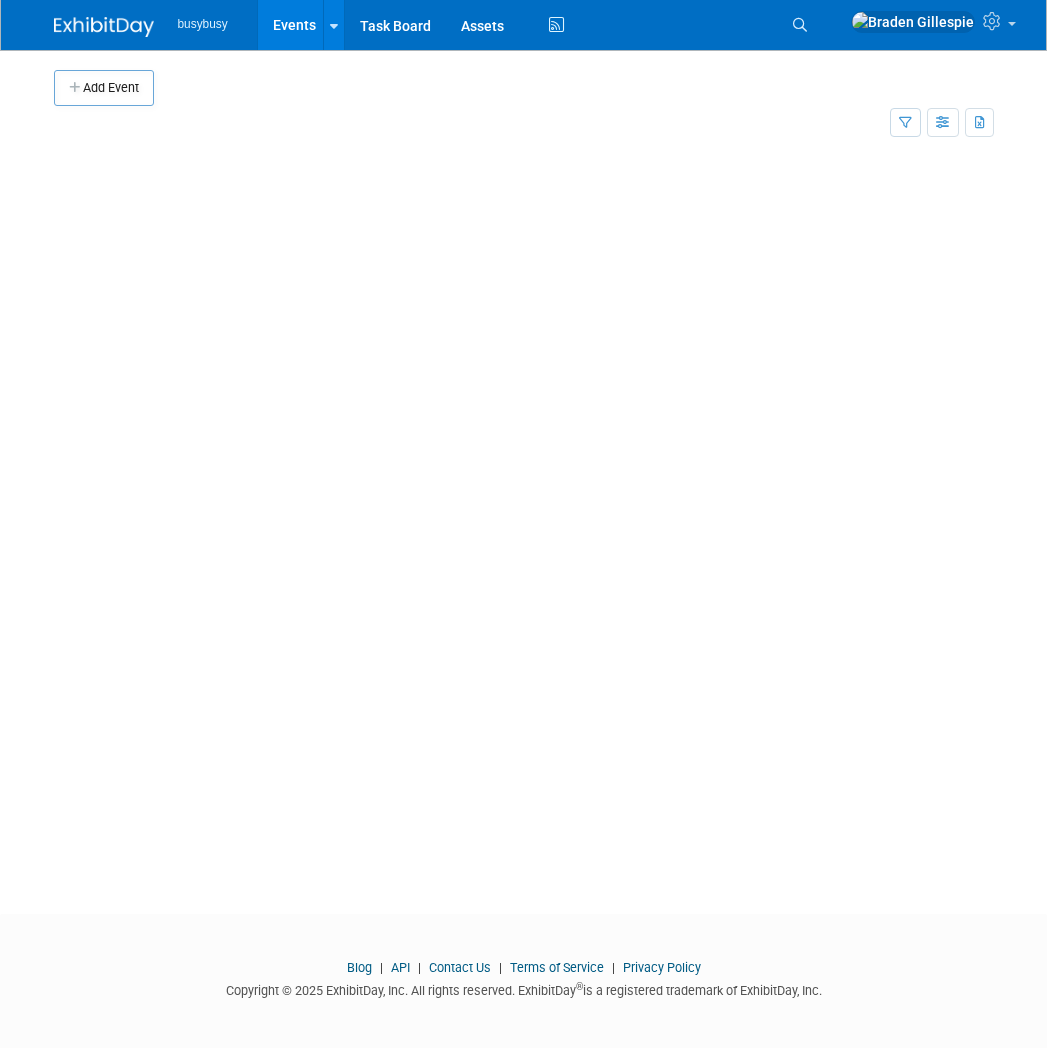 scroll, scrollTop: 0, scrollLeft: 0, axis: both 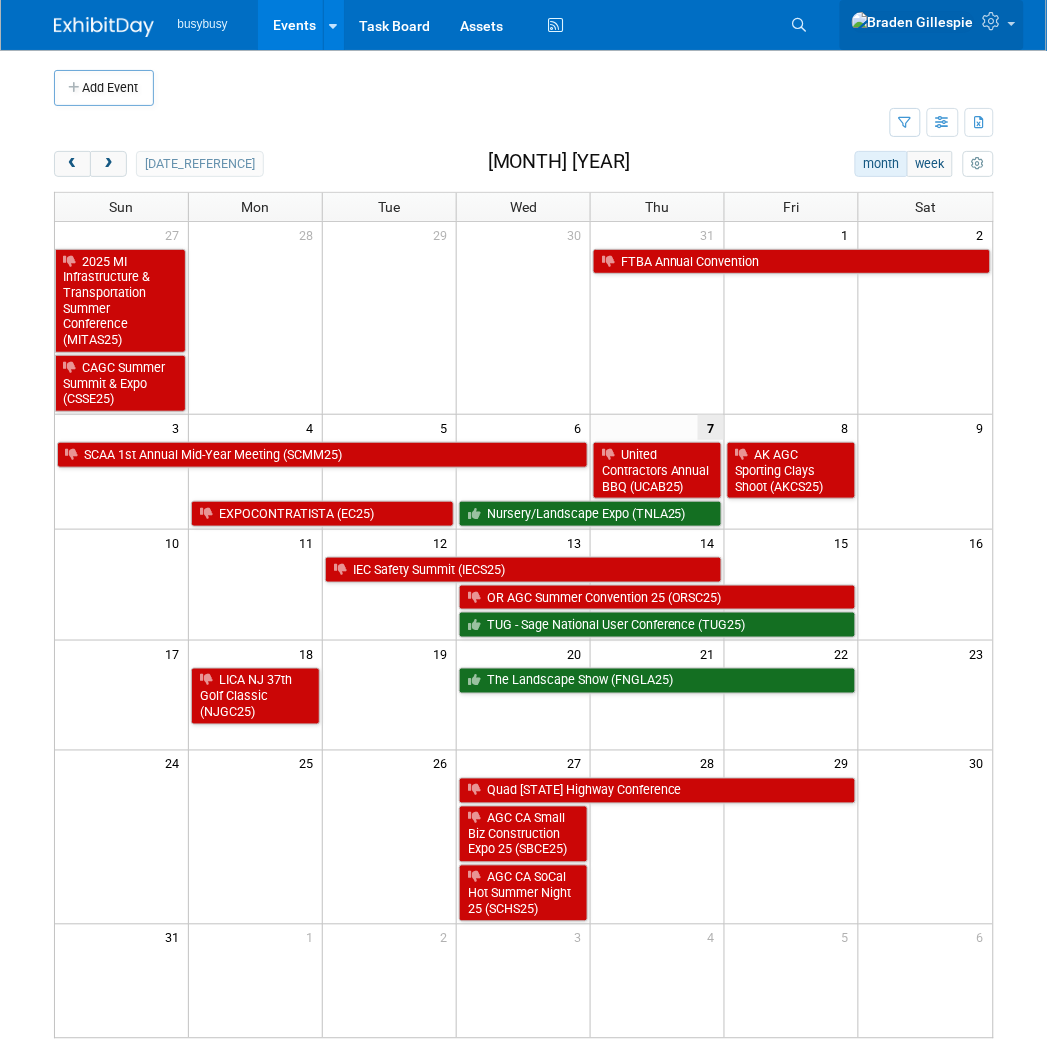 click at bounding box center (932, 25) 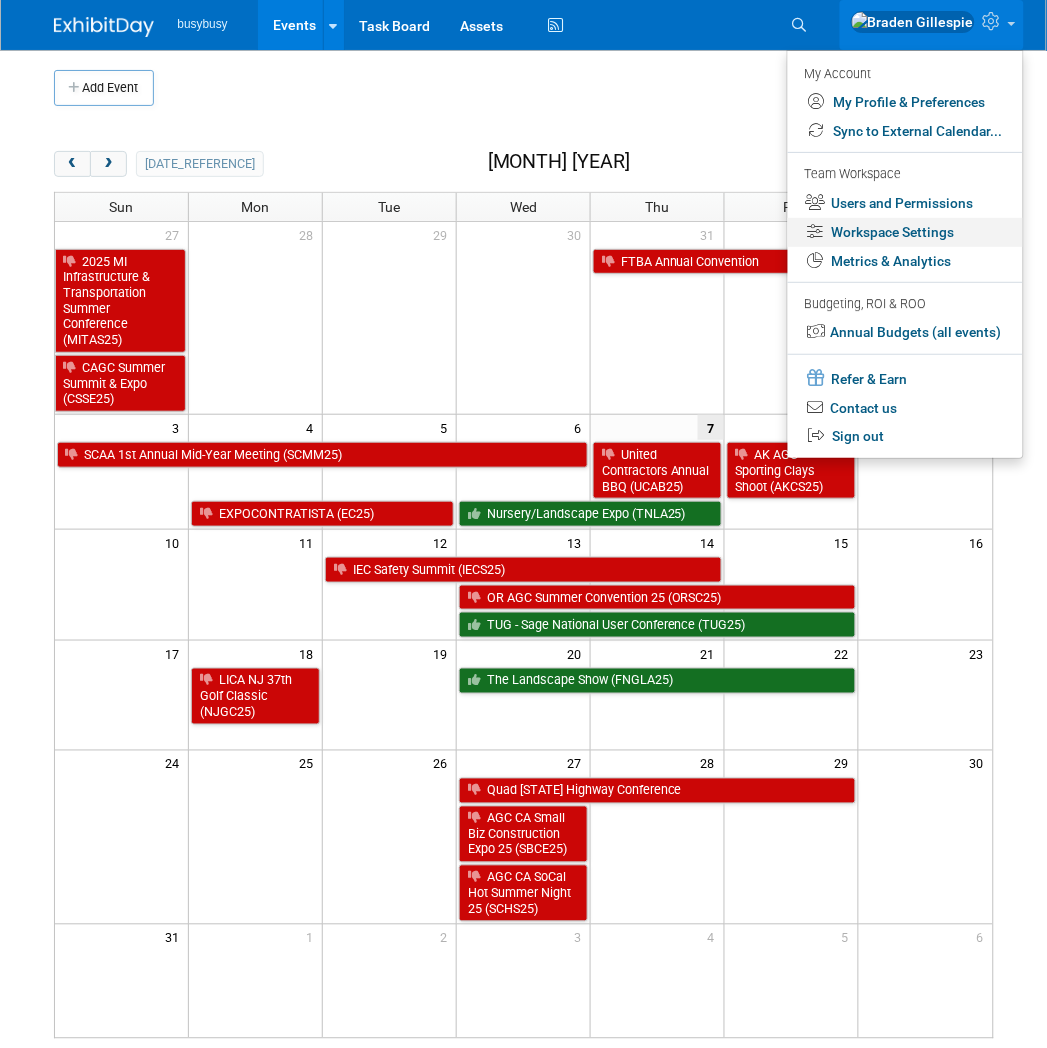 click on "Workspace Settings" at bounding box center (905, 232) 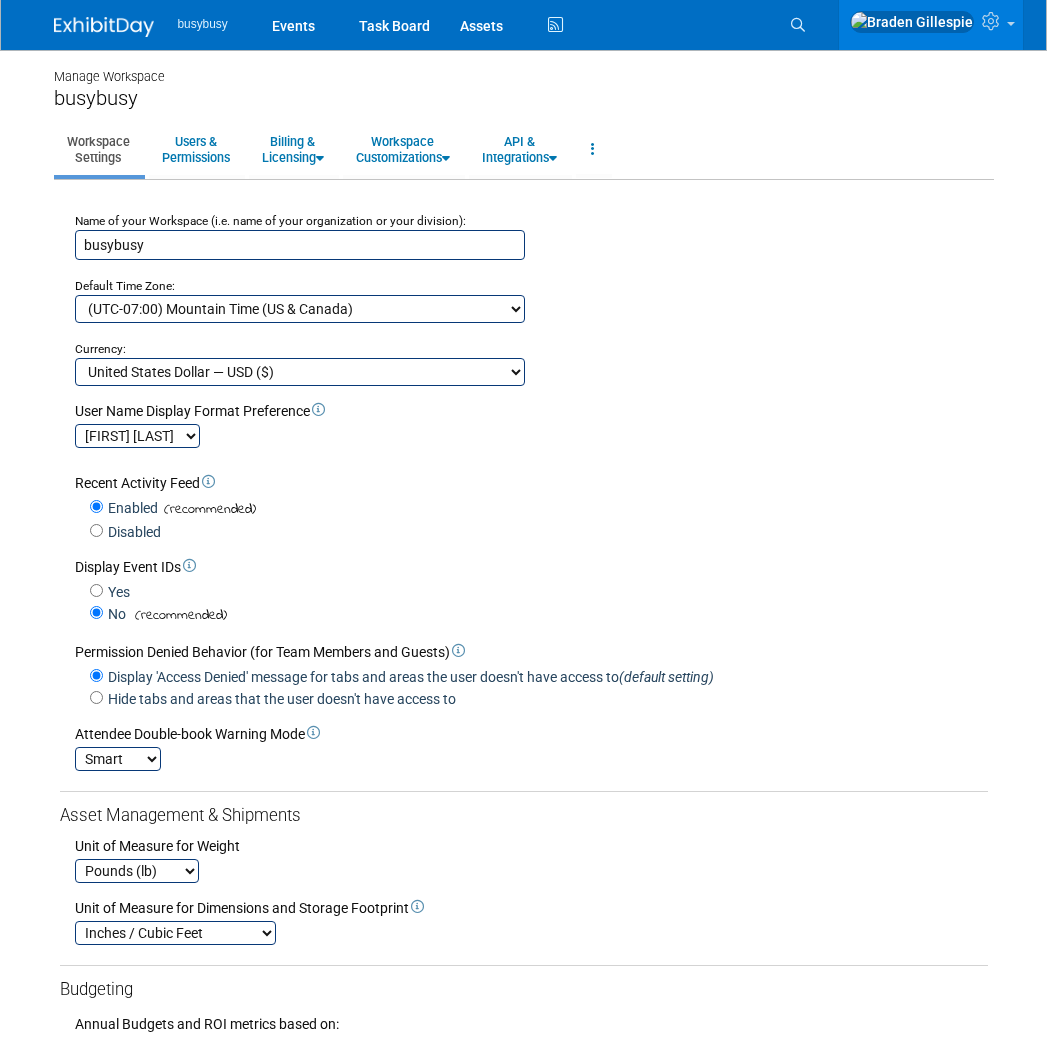 scroll, scrollTop: 0, scrollLeft: 0, axis: both 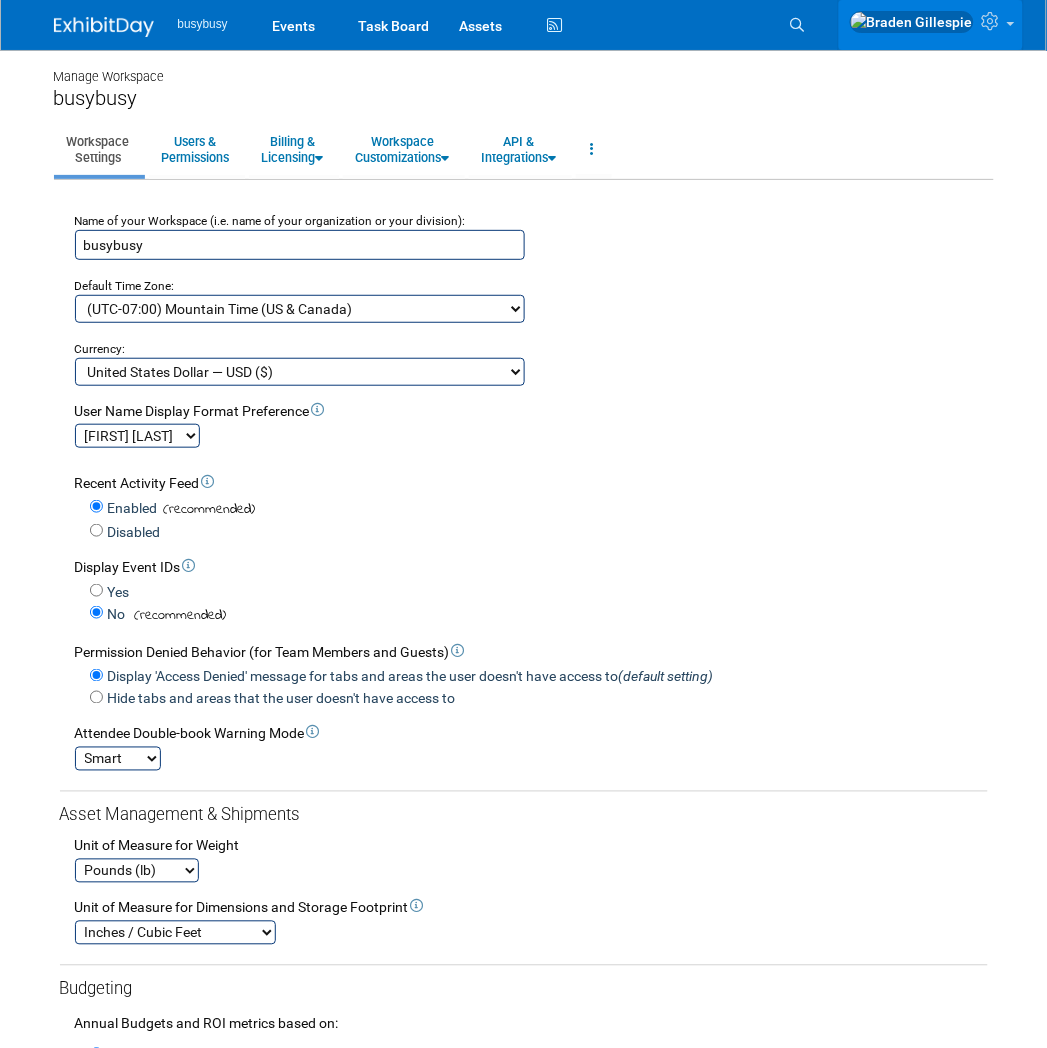 click at bounding box center [993, 21] 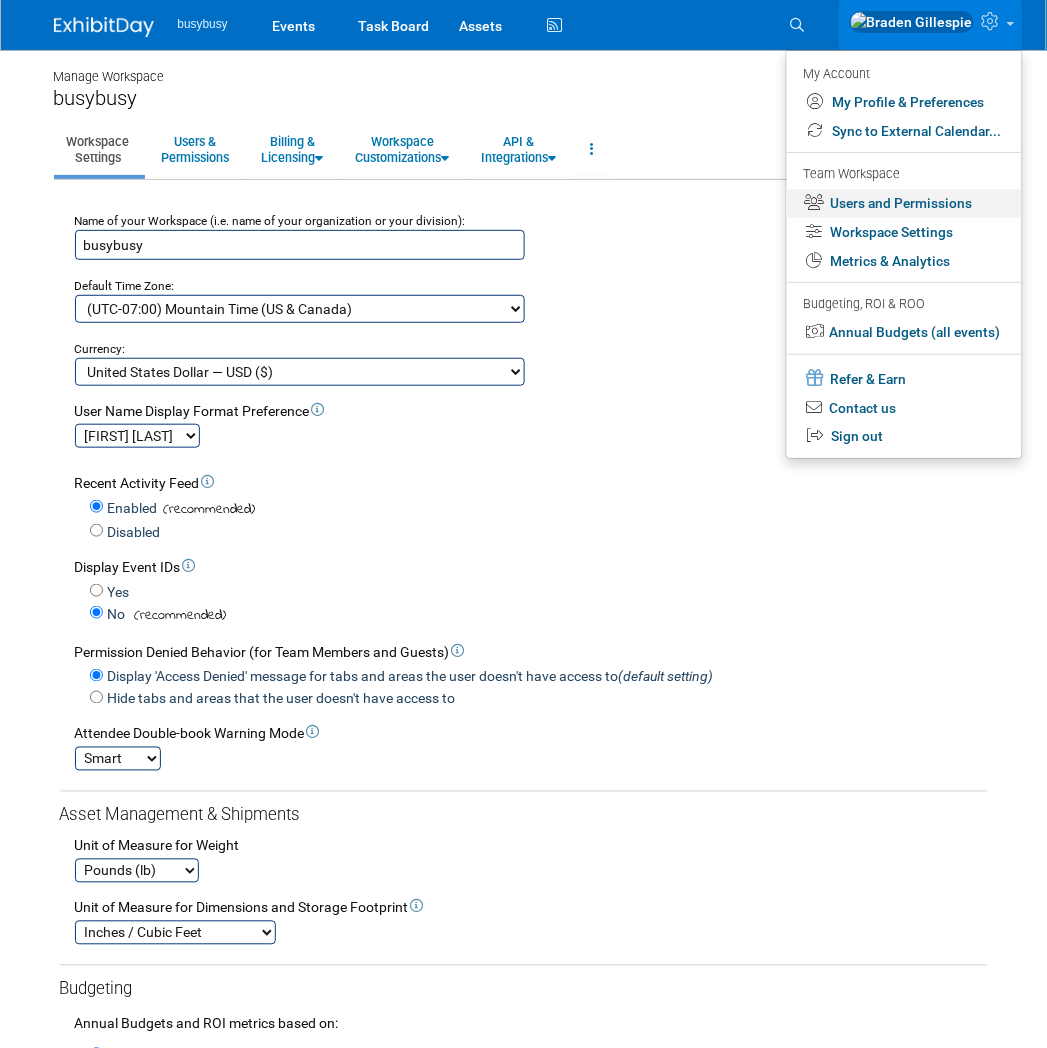 click on "Users and Permissions" at bounding box center [904, 203] 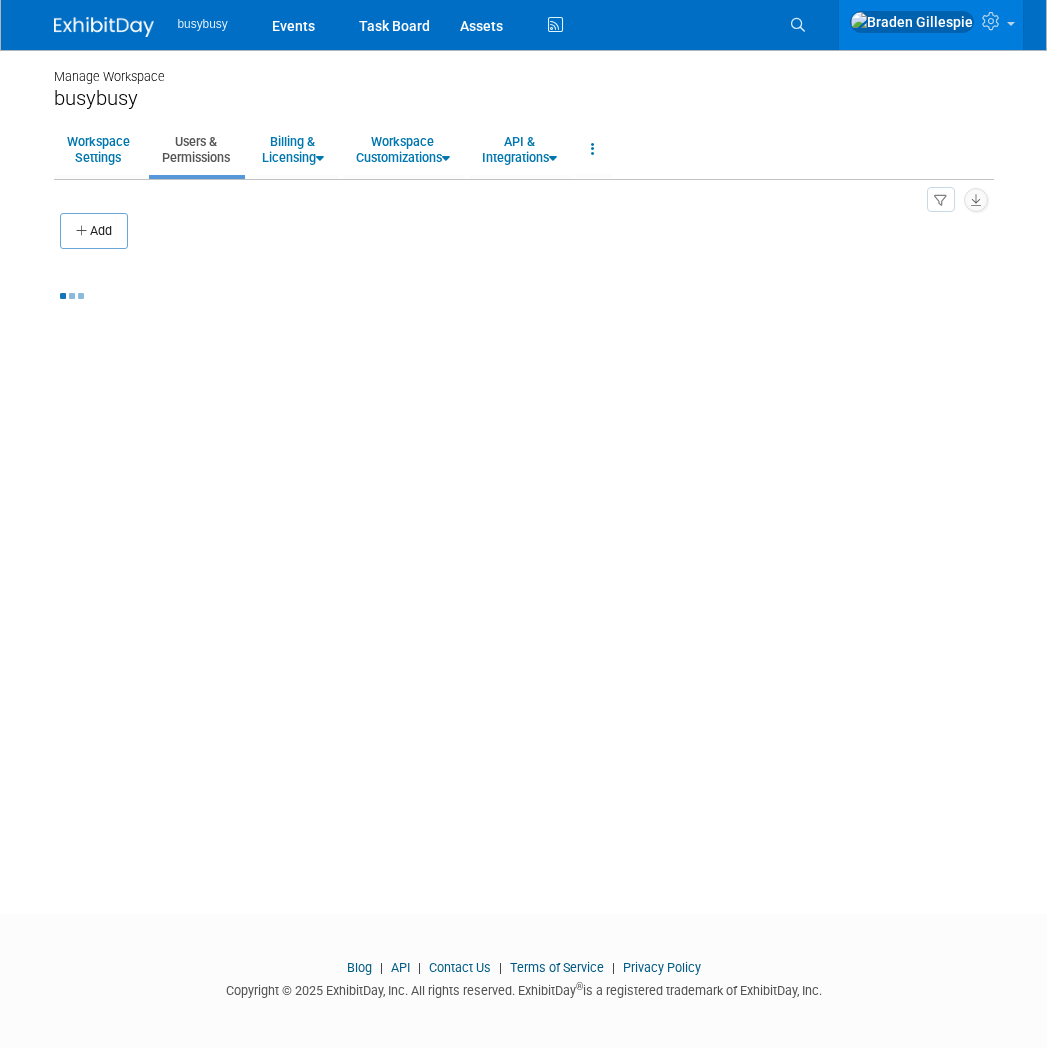 scroll, scrollTop: 0, scrollLeft: 0, axis: both 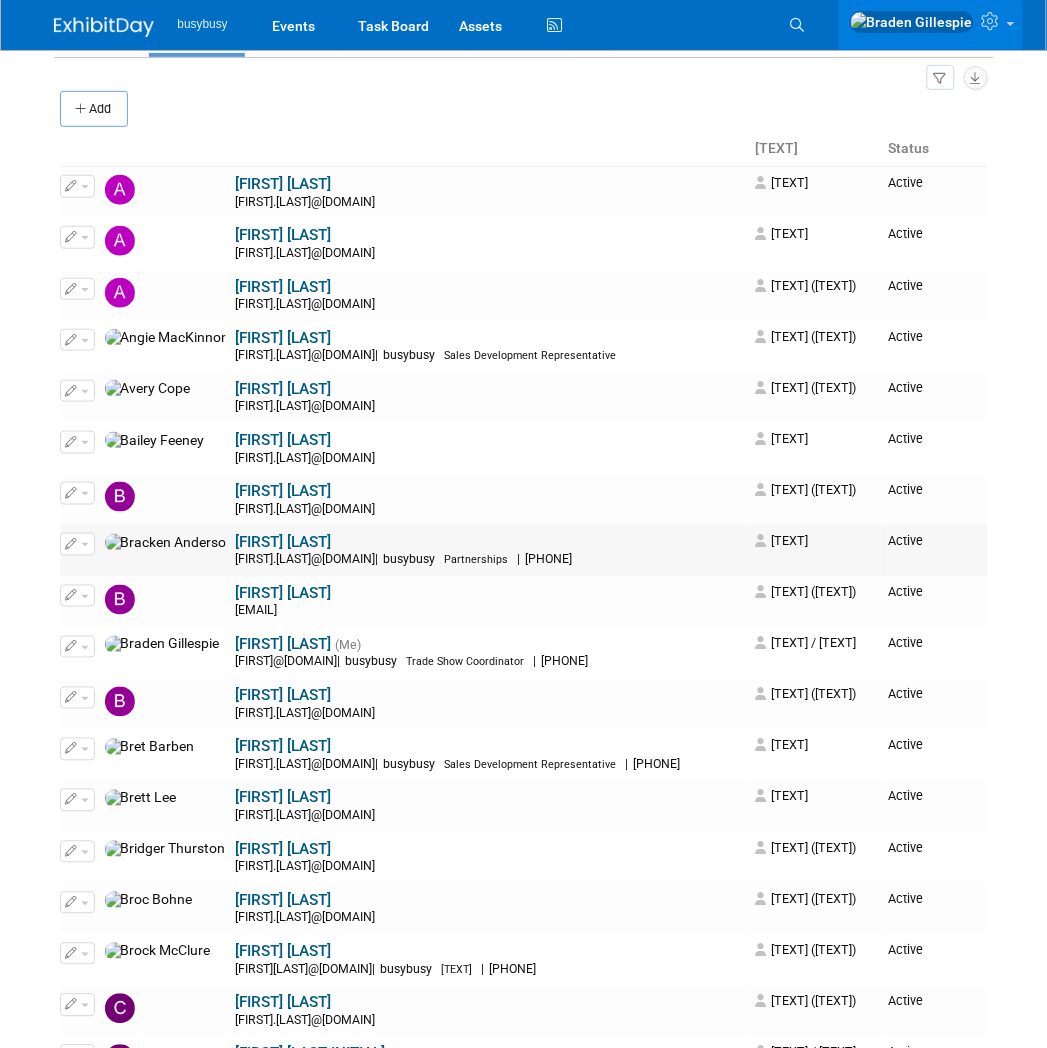 click at bounding box center (77, 544) 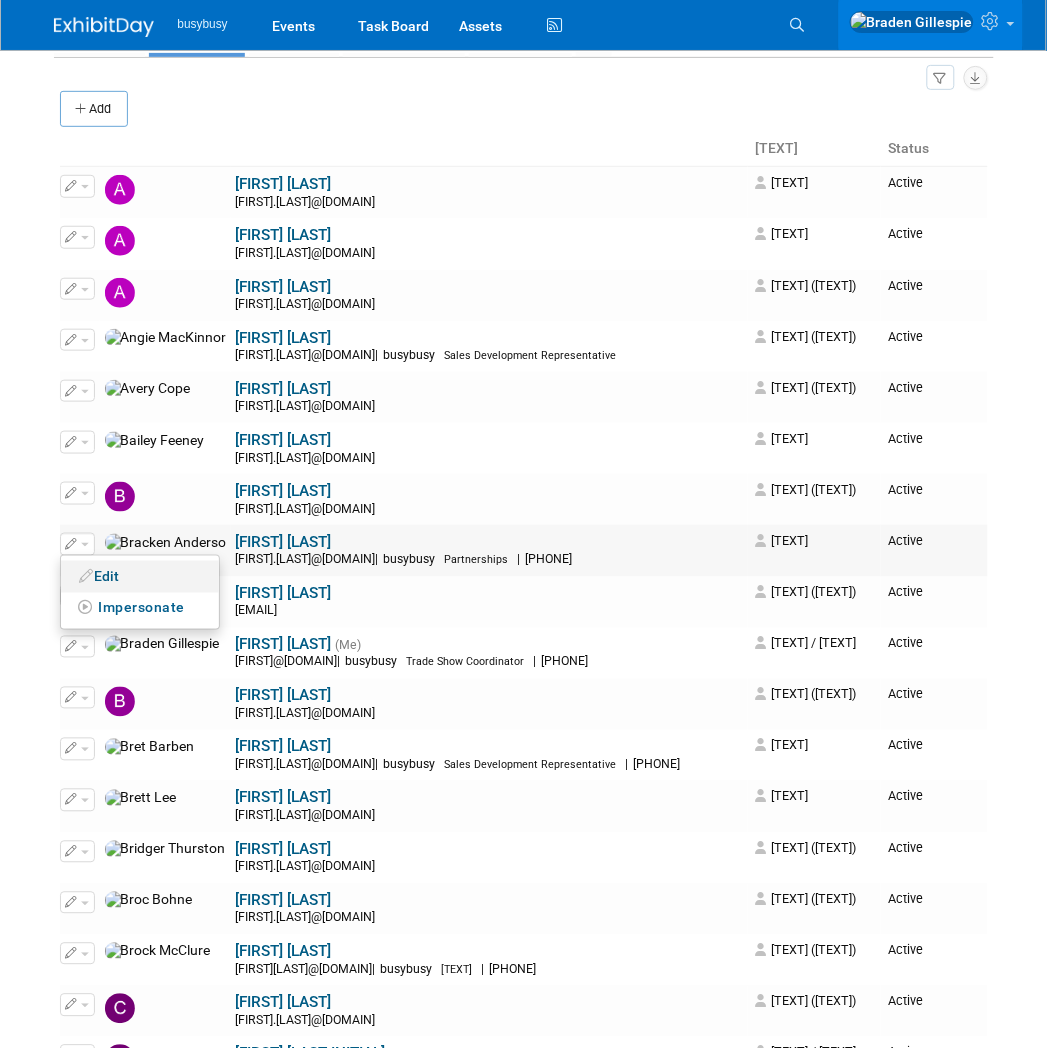 click on "Edit" at bounding box center (140, 577) 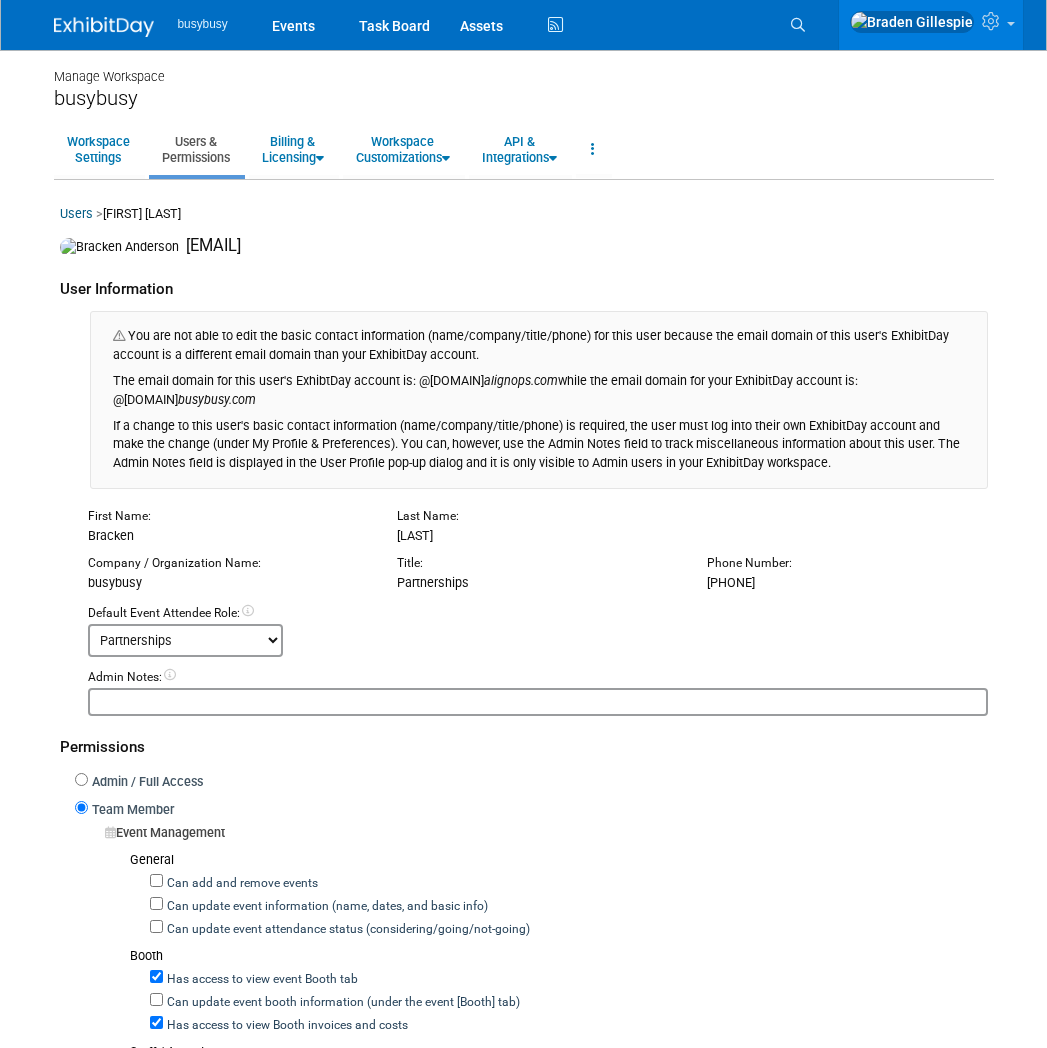 scroll, scrollTop: 0, scrollLeft: 0, axis: both 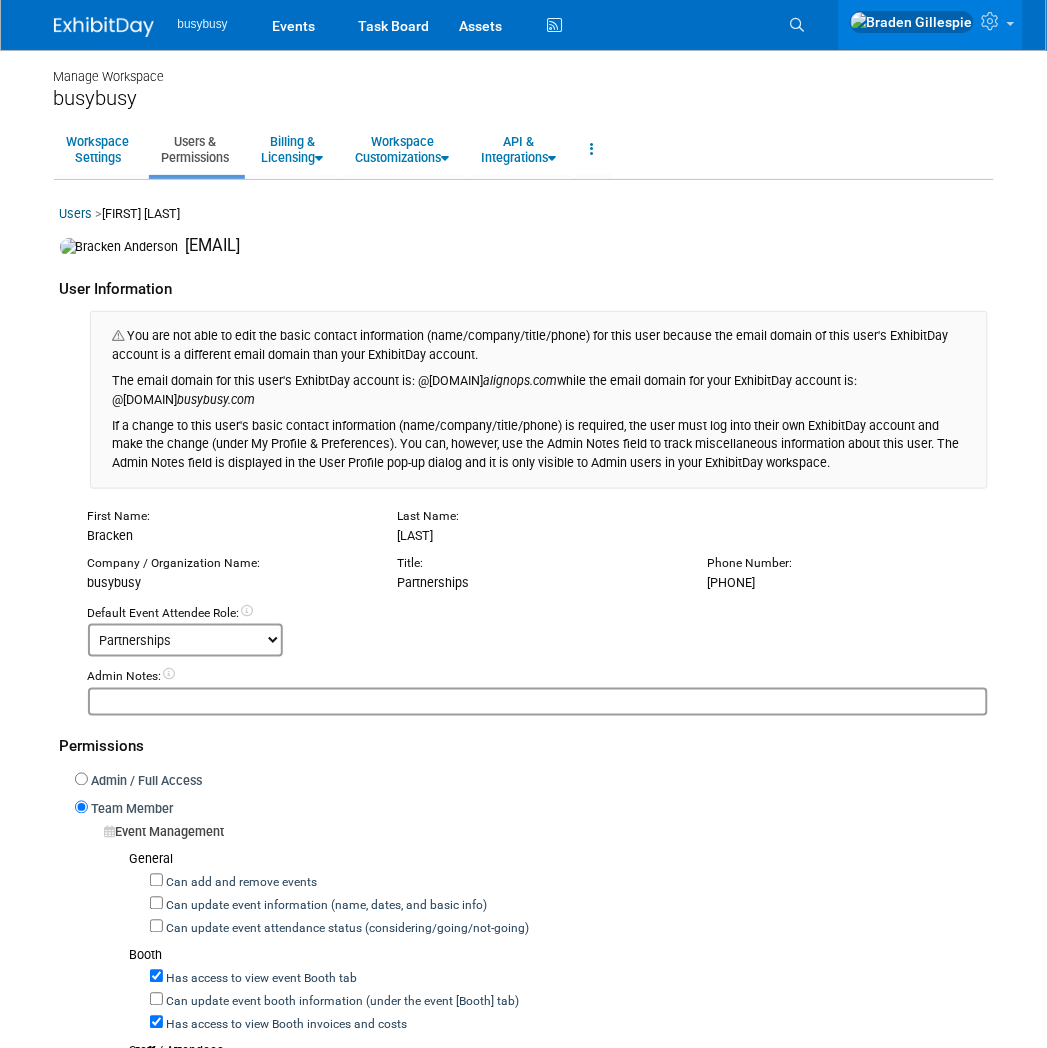 click at bounding box center (104, 27) 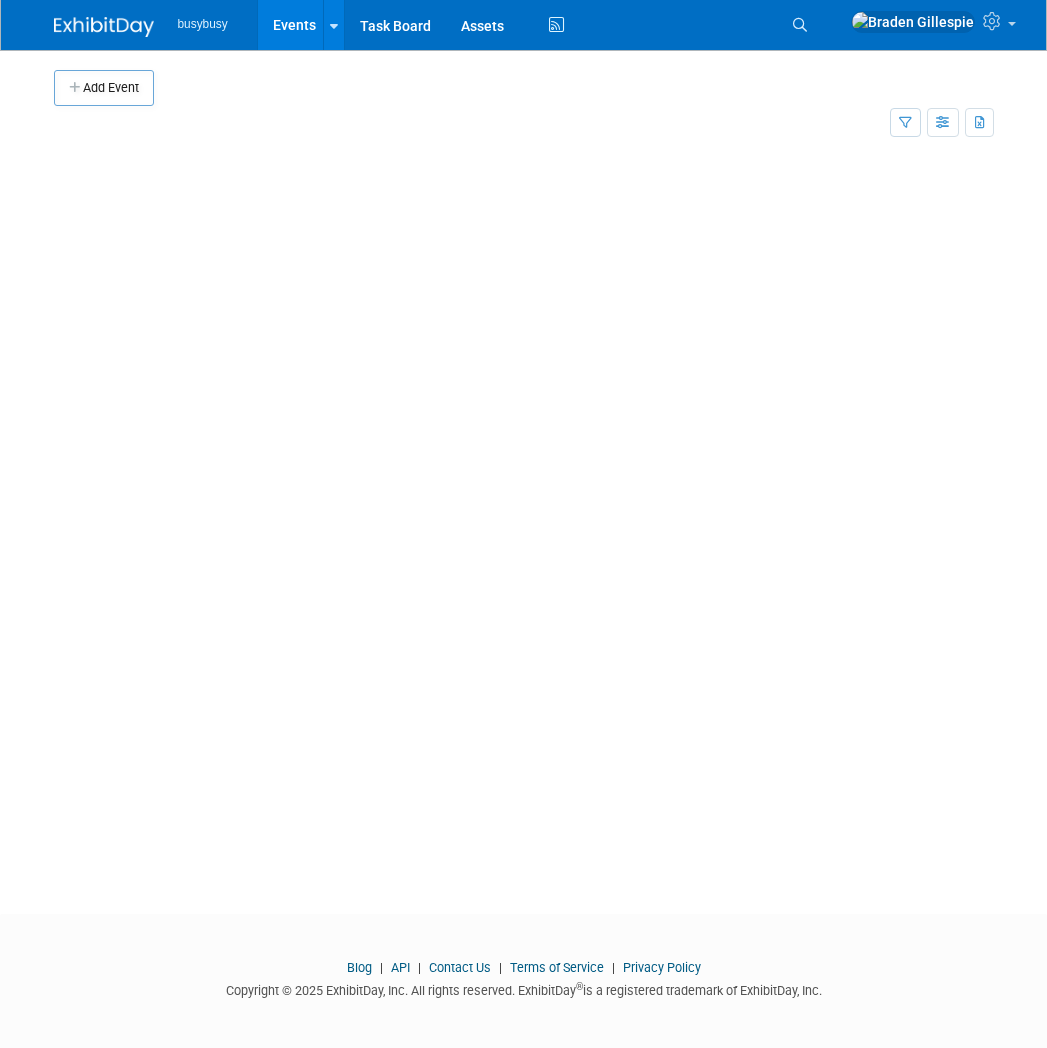 scroll, scrollTop: 0, scrollLeft: 0, axis: both 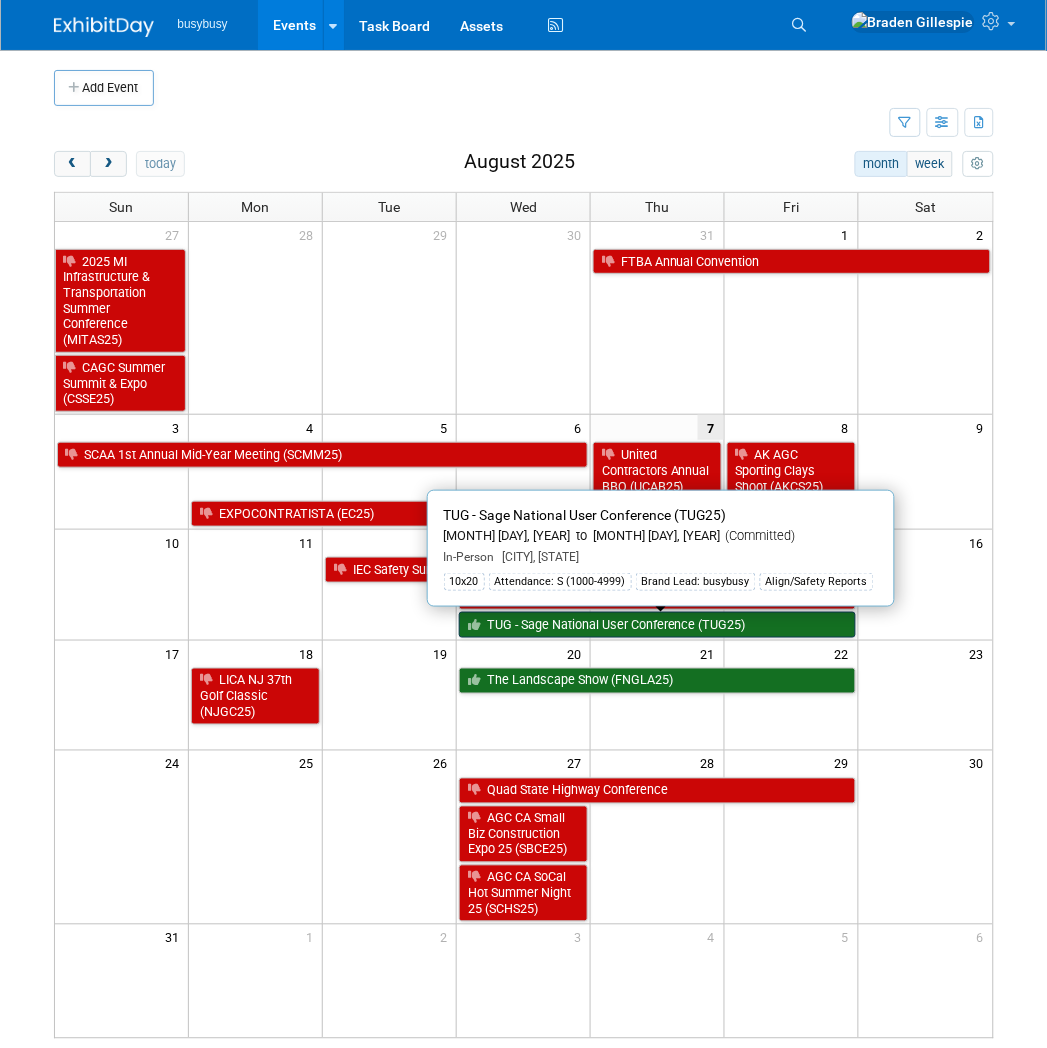 click on "TUG - Sage National User Conference (TUG25)" at bounding box center [657, 625] 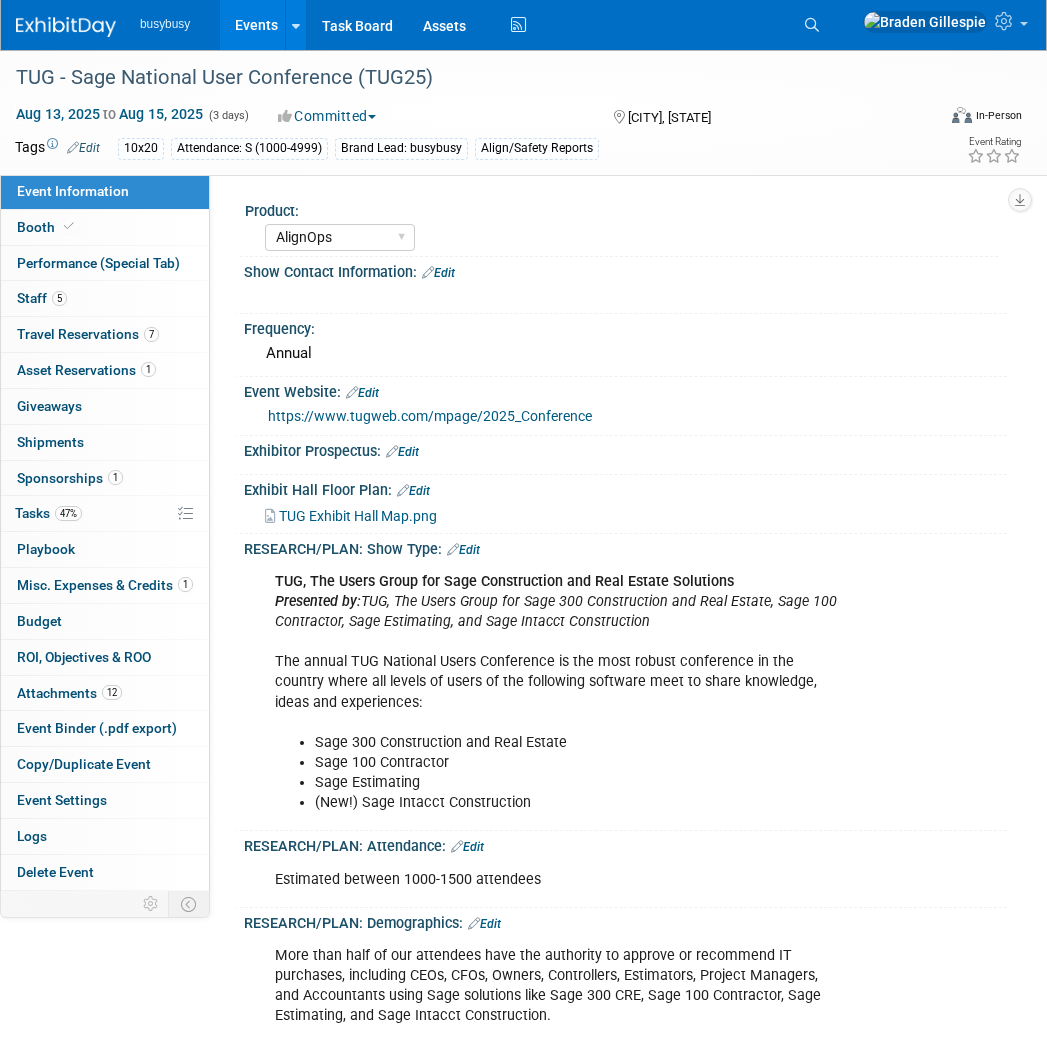 select on "AlignOps" 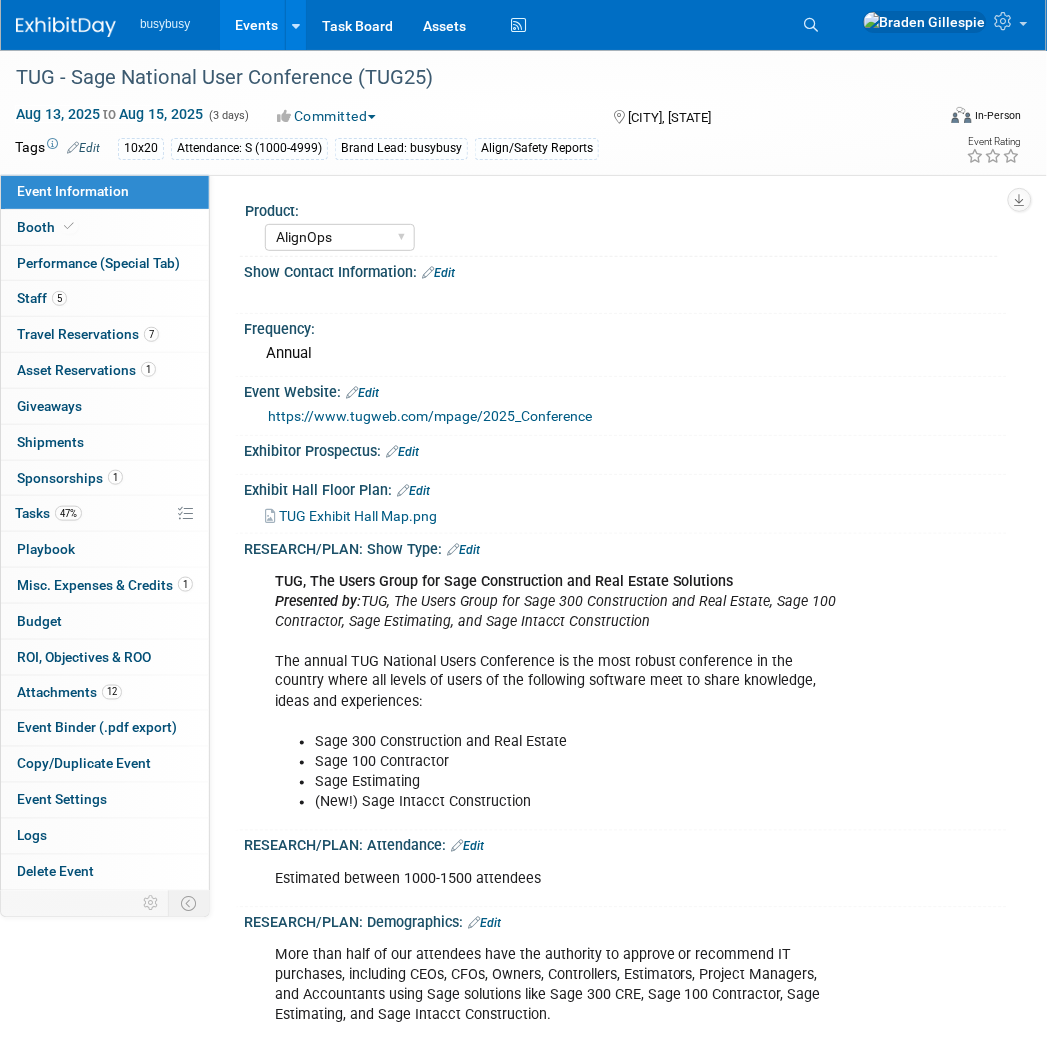 scroll, scrollTop: 0, scrollLeft: 0, axis: both 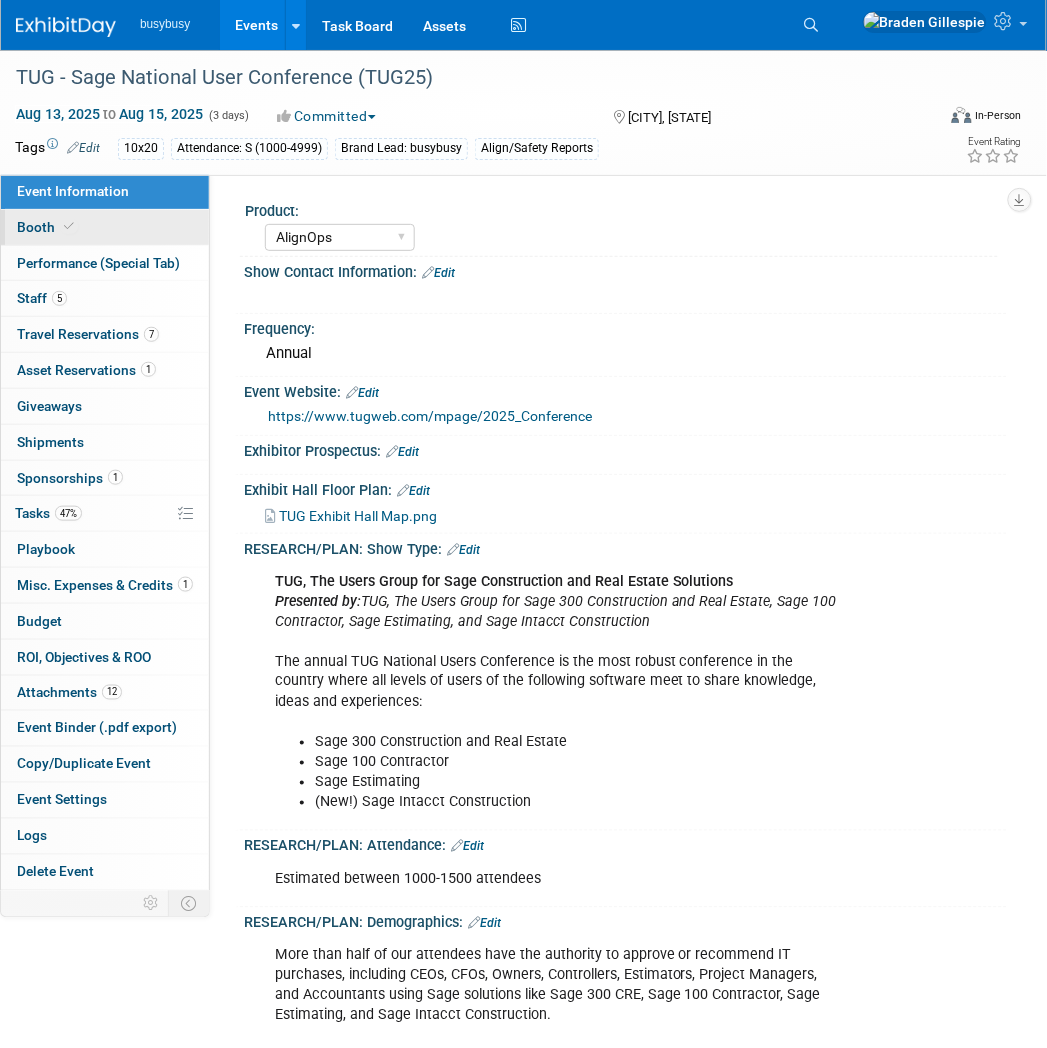drag, startPoint x: 126, startPoint y: 225, endPoint x: 83, endPoint y: 217, distance: 43.737854 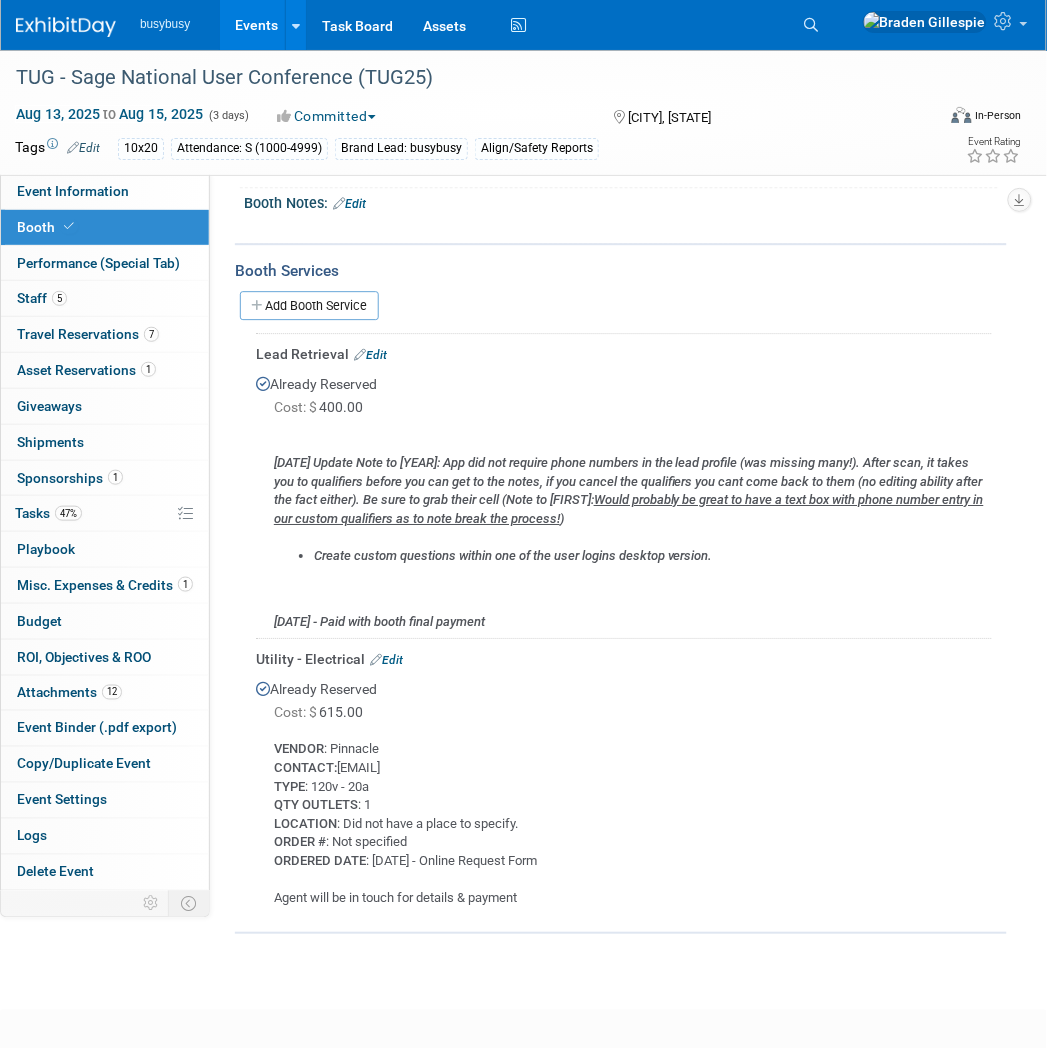 scroll, scrollTop: 845, scrollLeft: 0, axis: vertical 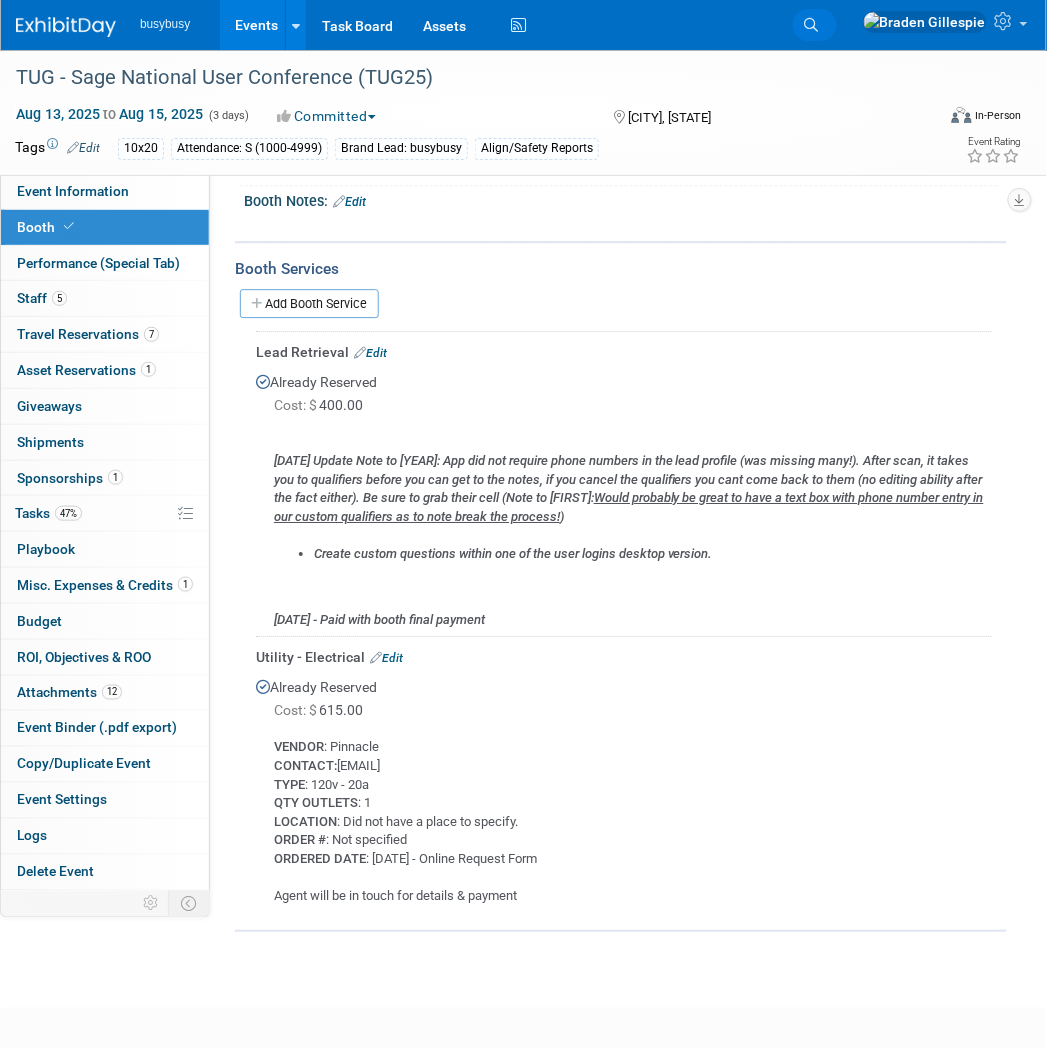 click at bounding box center [812, 25] 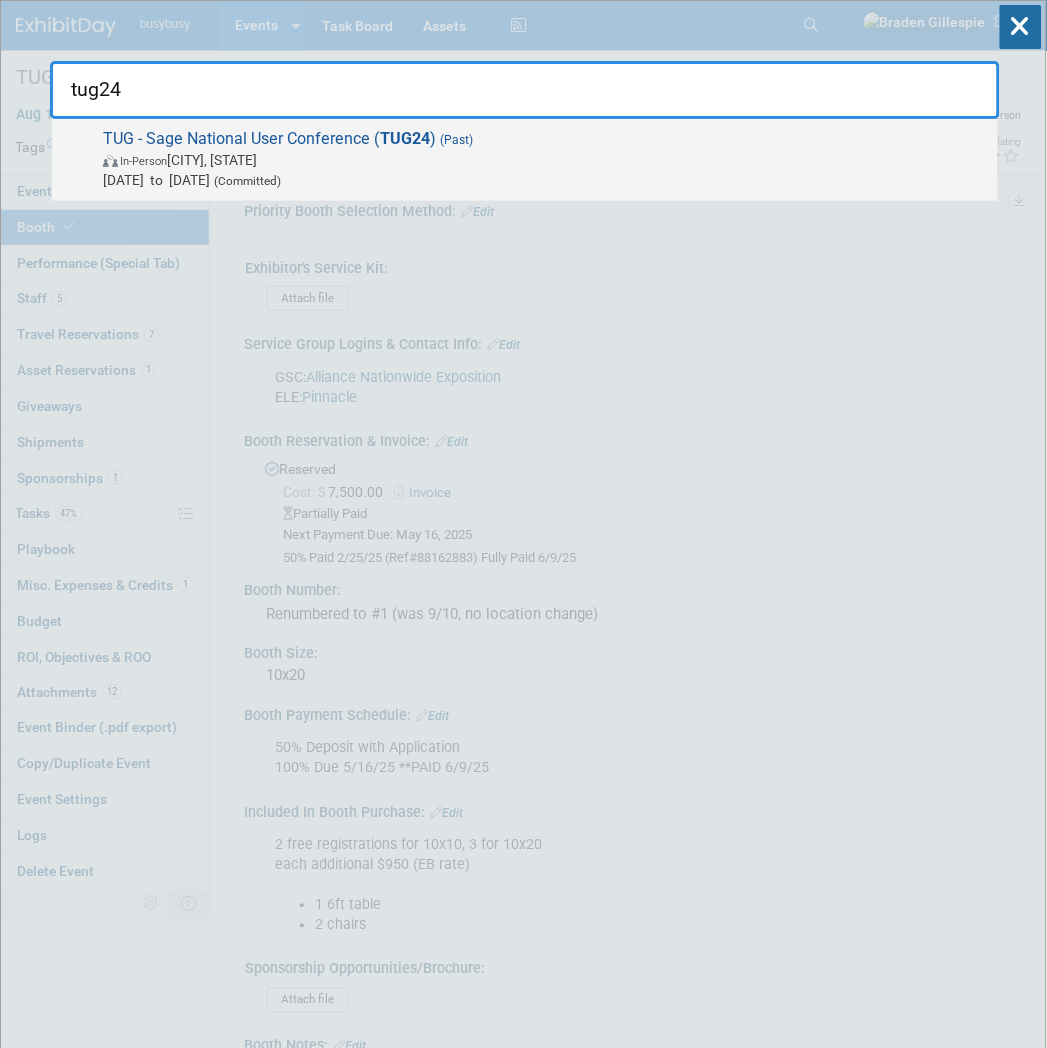 type on "tug24" 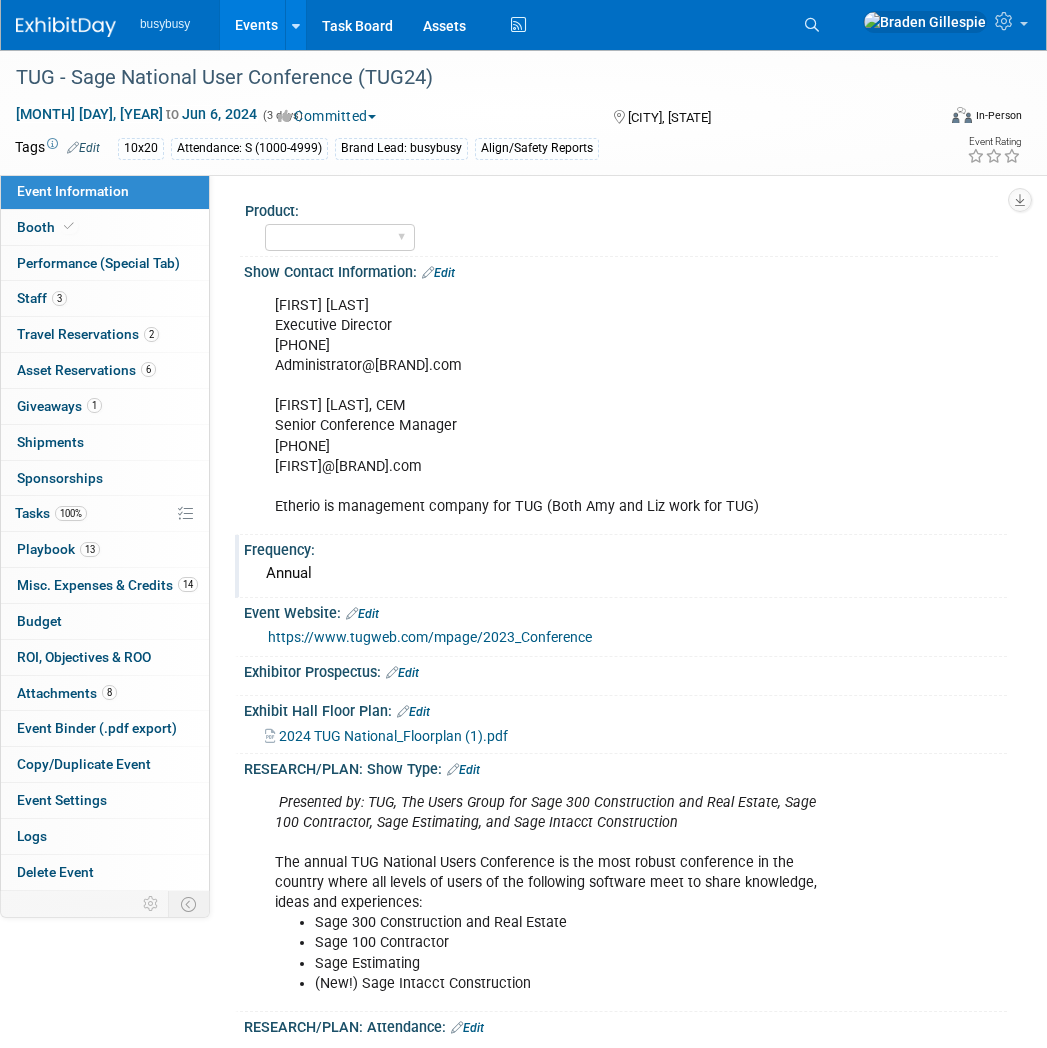 scroll, scrollTop: 0, scrollLeft: 0, axis: both 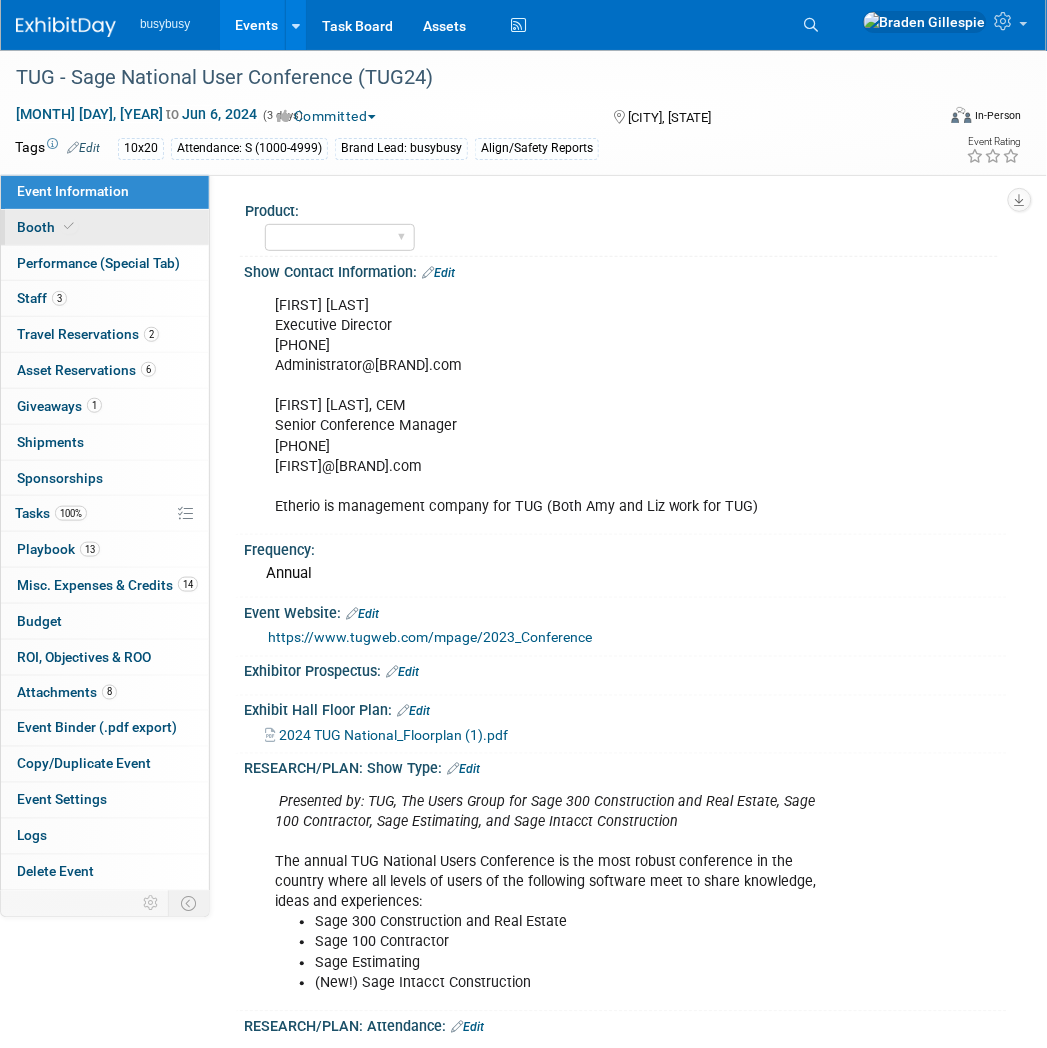 click on "Booth" at bounding box center [105, 227] 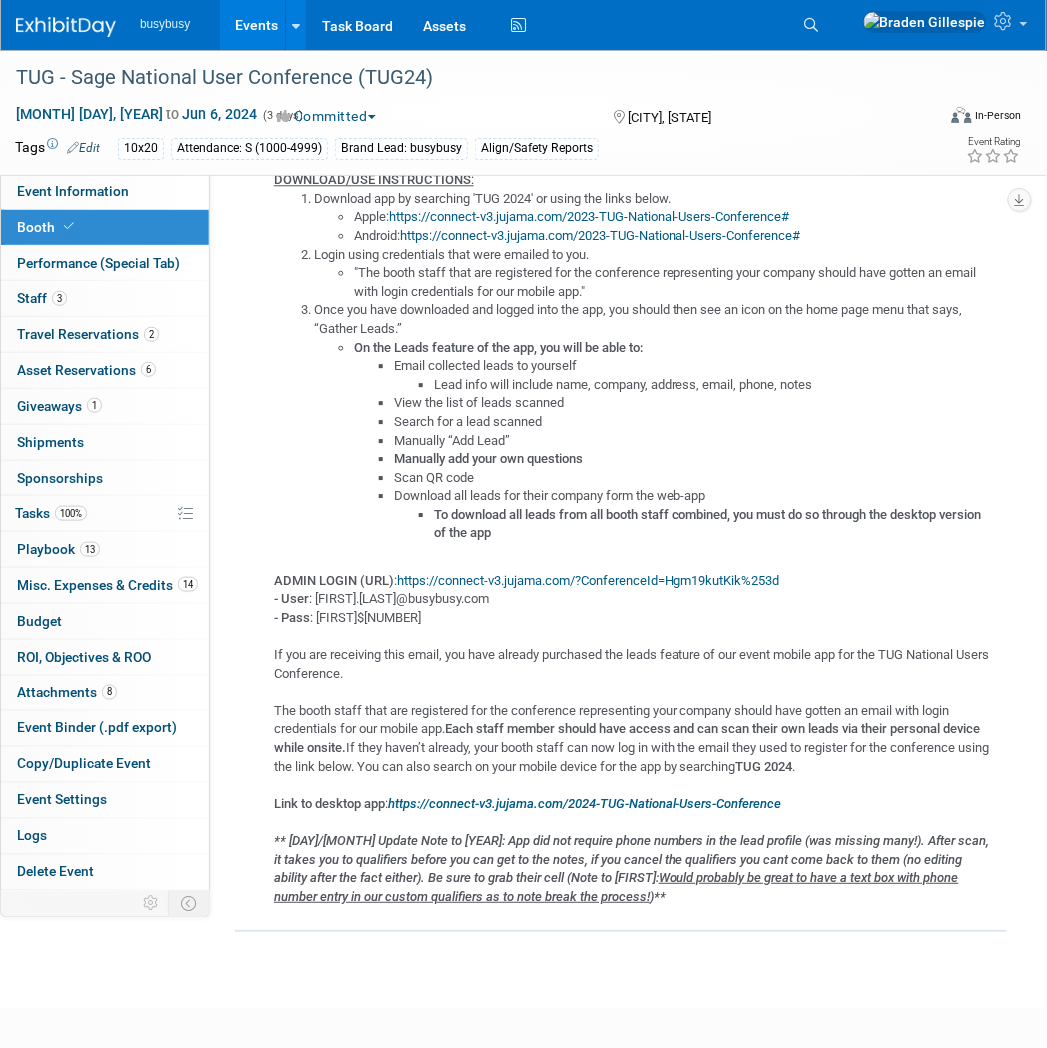scroll, scrollTop: 2120, scrollLeft: 0, axis: vertical 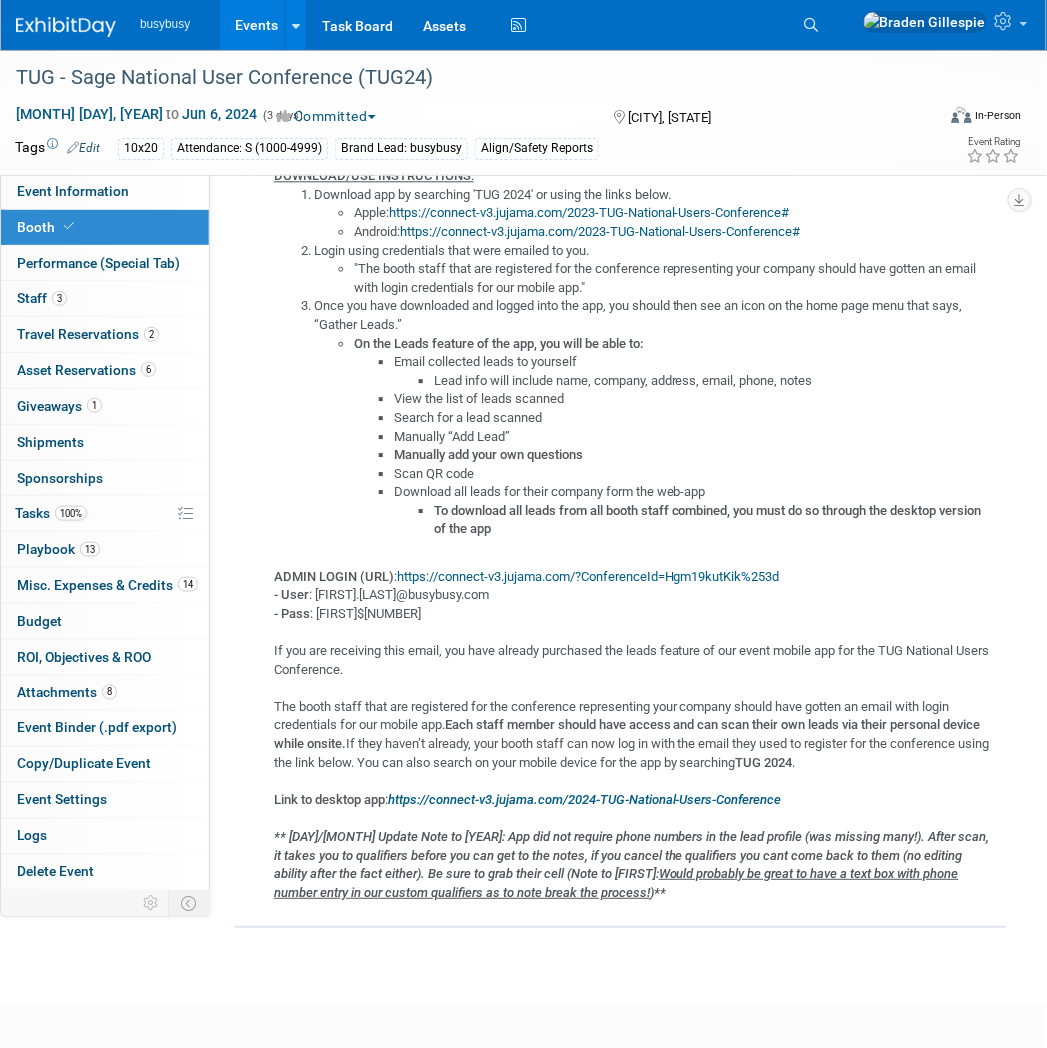 click on "https://connect-v3.jujama.com/?ConferenceId=Hgm19kutKik%253d" at bounding box center [588, 576] 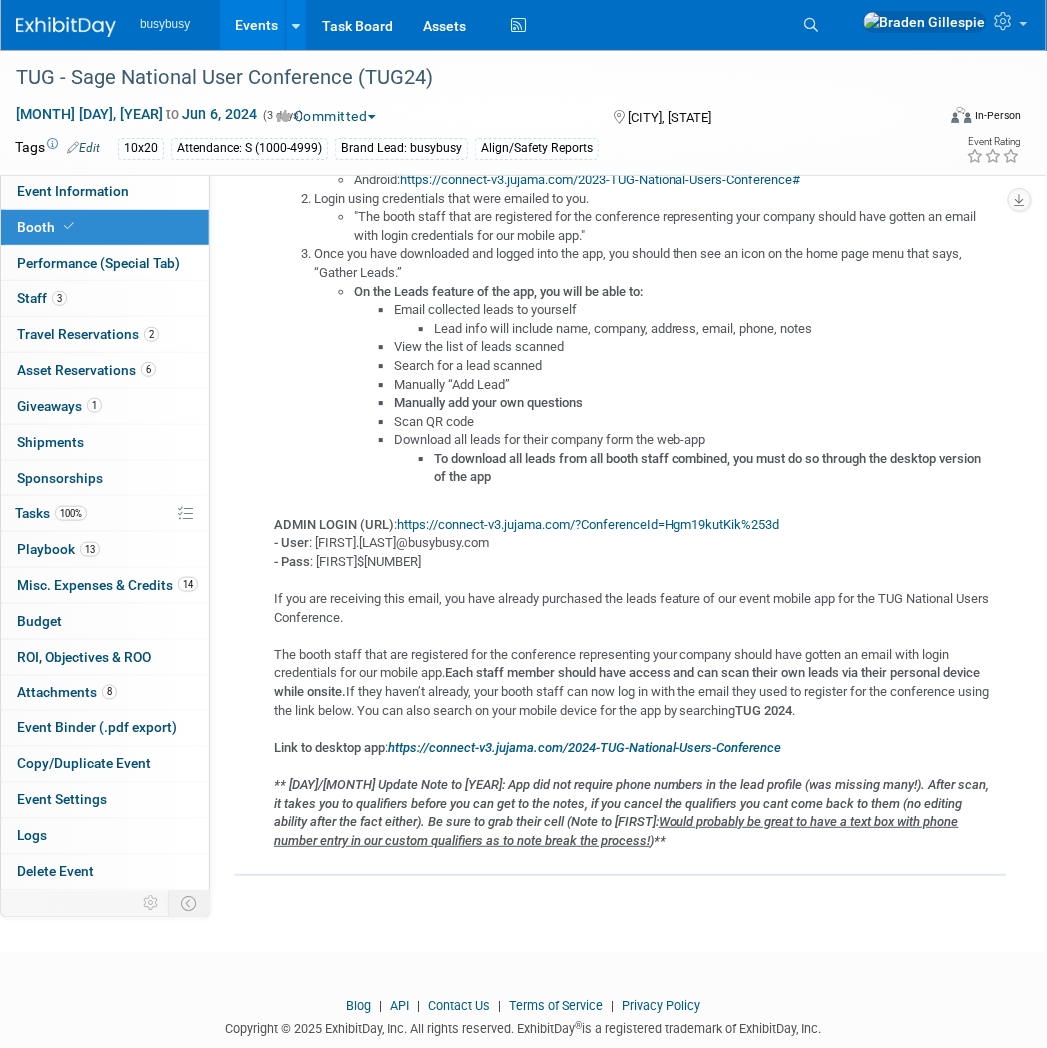 scroll, scrollTop: 2174, scrollLeft: 0, axis: vertical 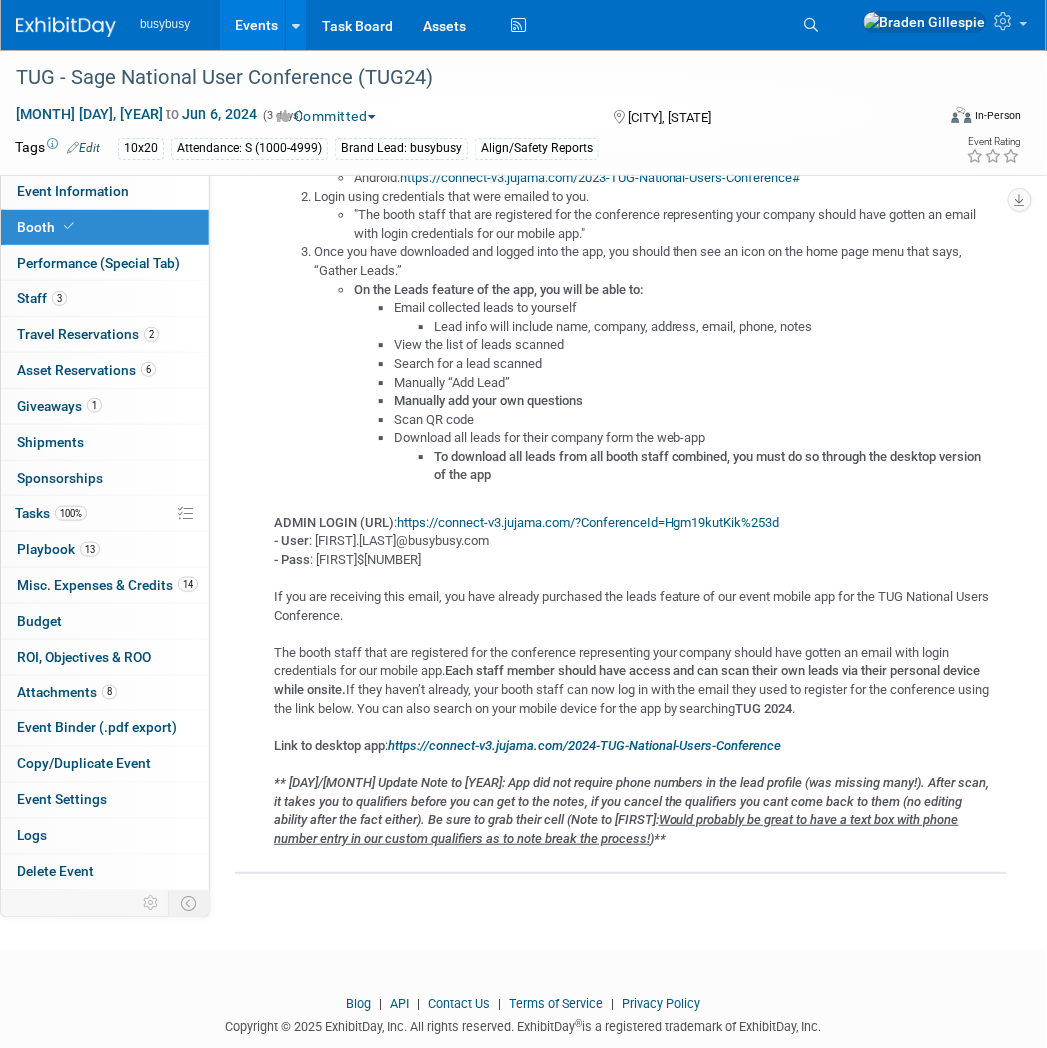 click on "https://connect-v3.jujama.com/?ConferenceId=Hgm19kutKik%253d" at bounding box center (588, 522) 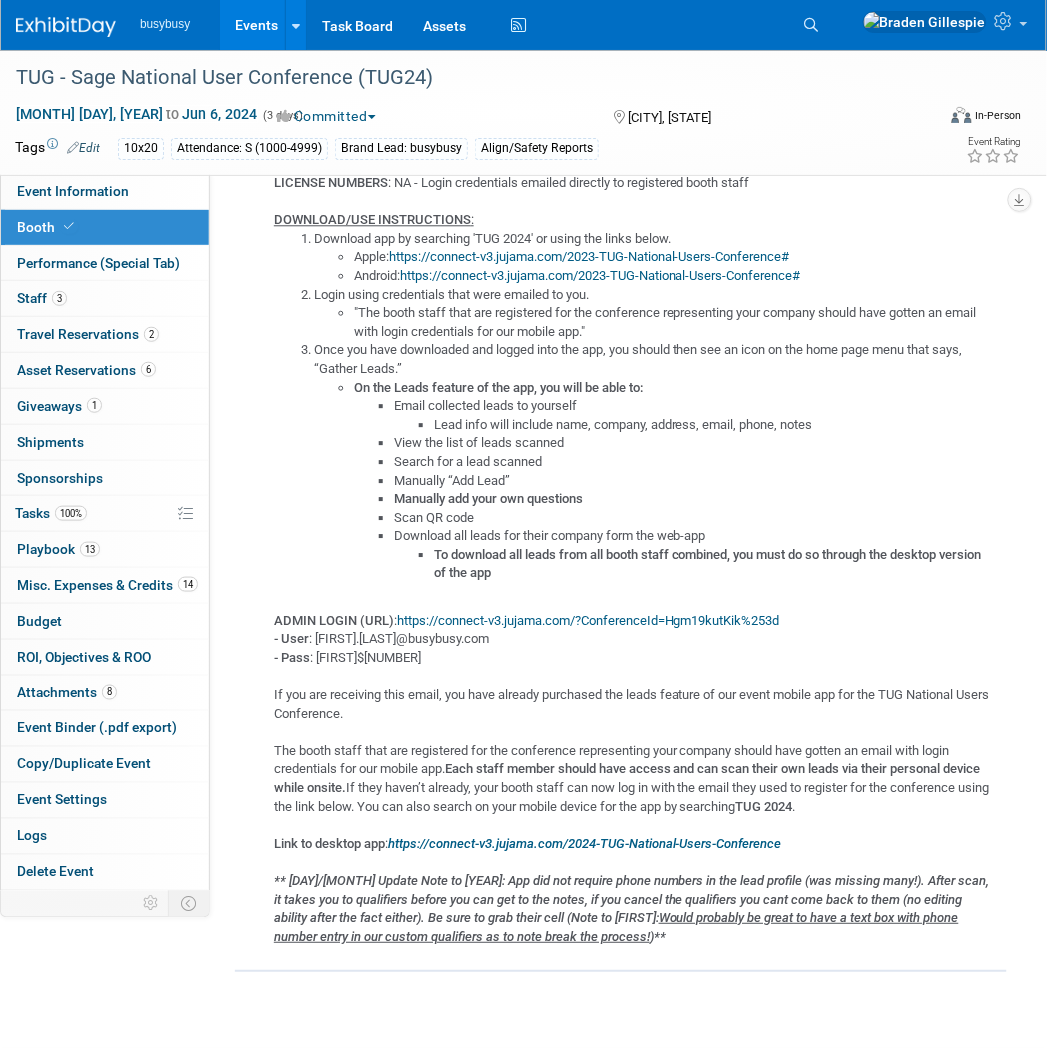scroll, scrollTop: 2221, scrollLeft: 0, axis: vertical 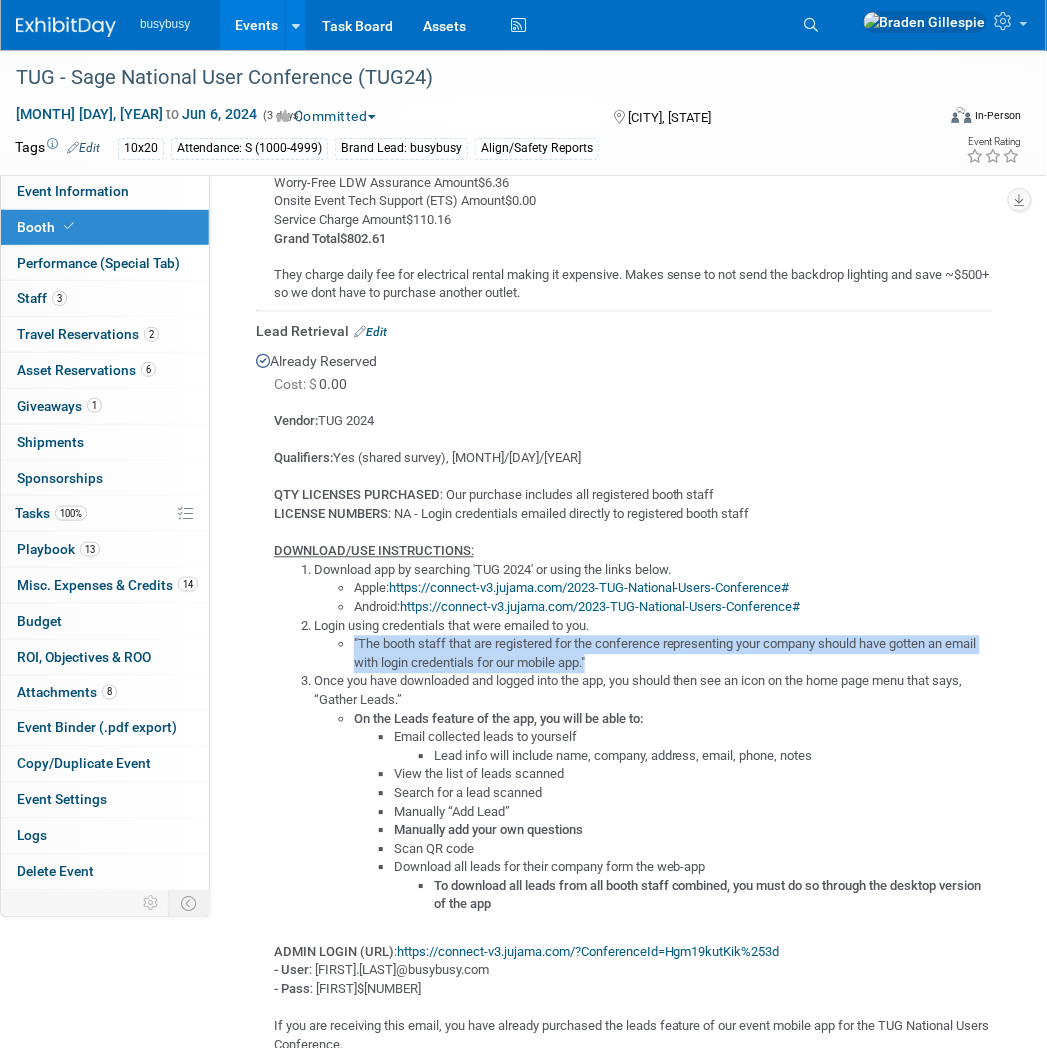 drag, startPoint x: 627, startPoint y: 672, endPoint x: 355, endPoint y: 645, distance: 273.3368 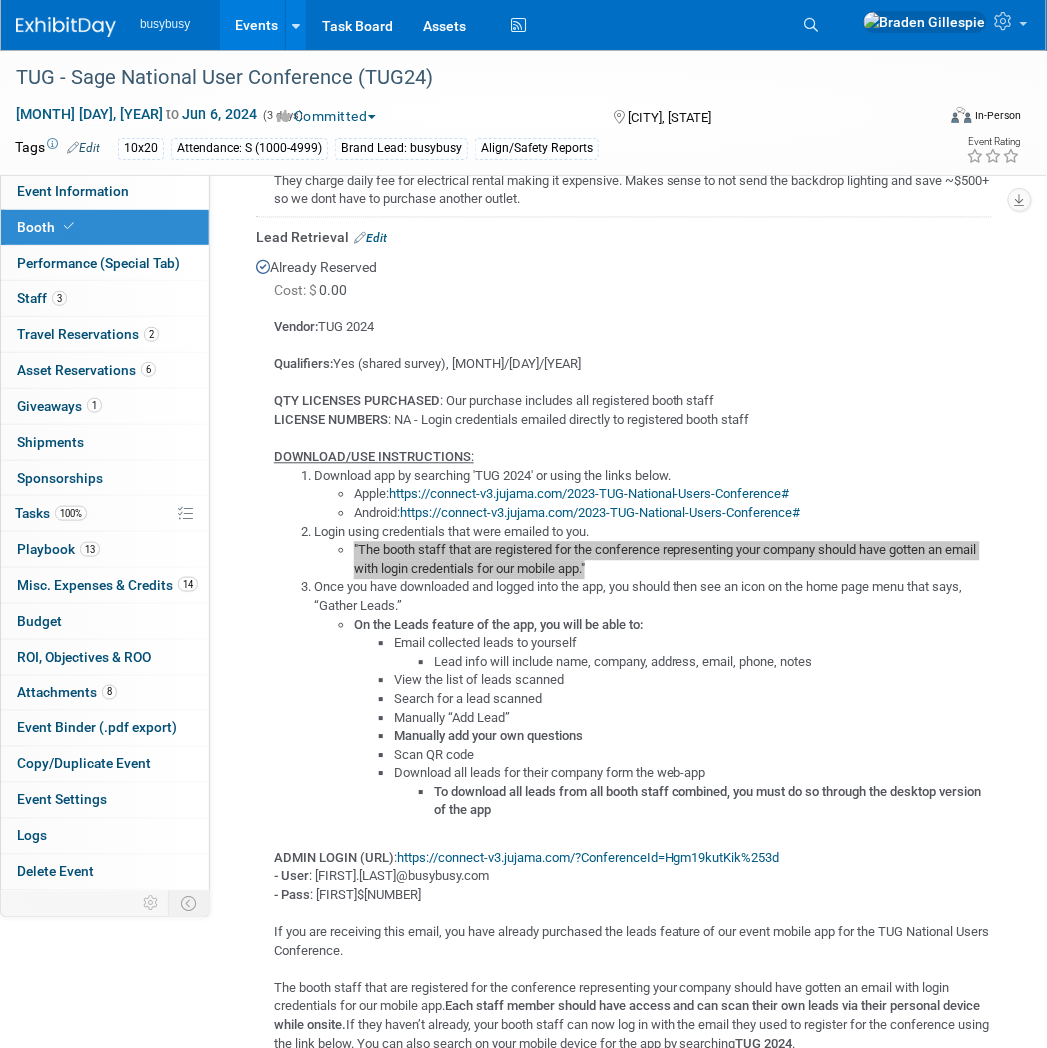 scroll, scrollTop: 1840, scrollLeft: 0, axis: vertical 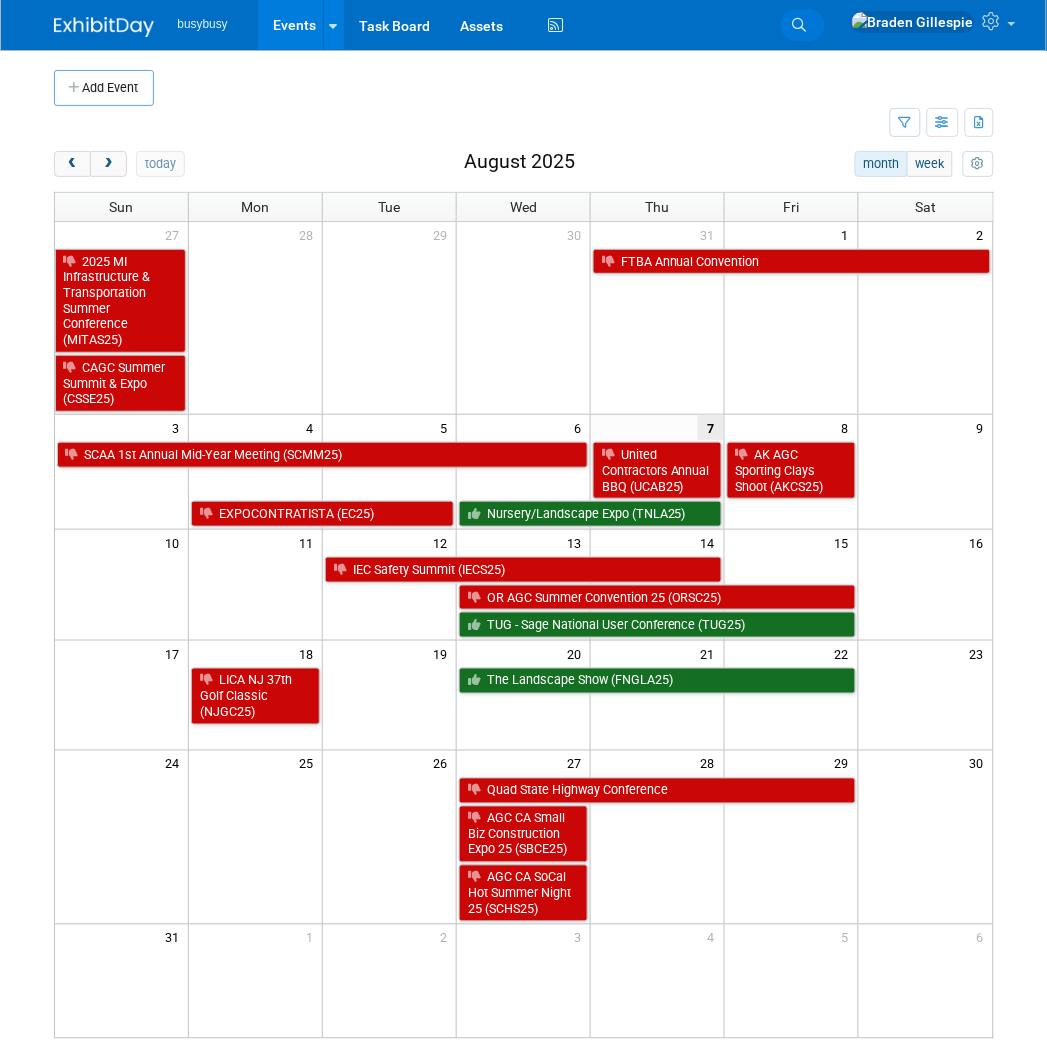 click on "Search" at bounding box center (803, 25) 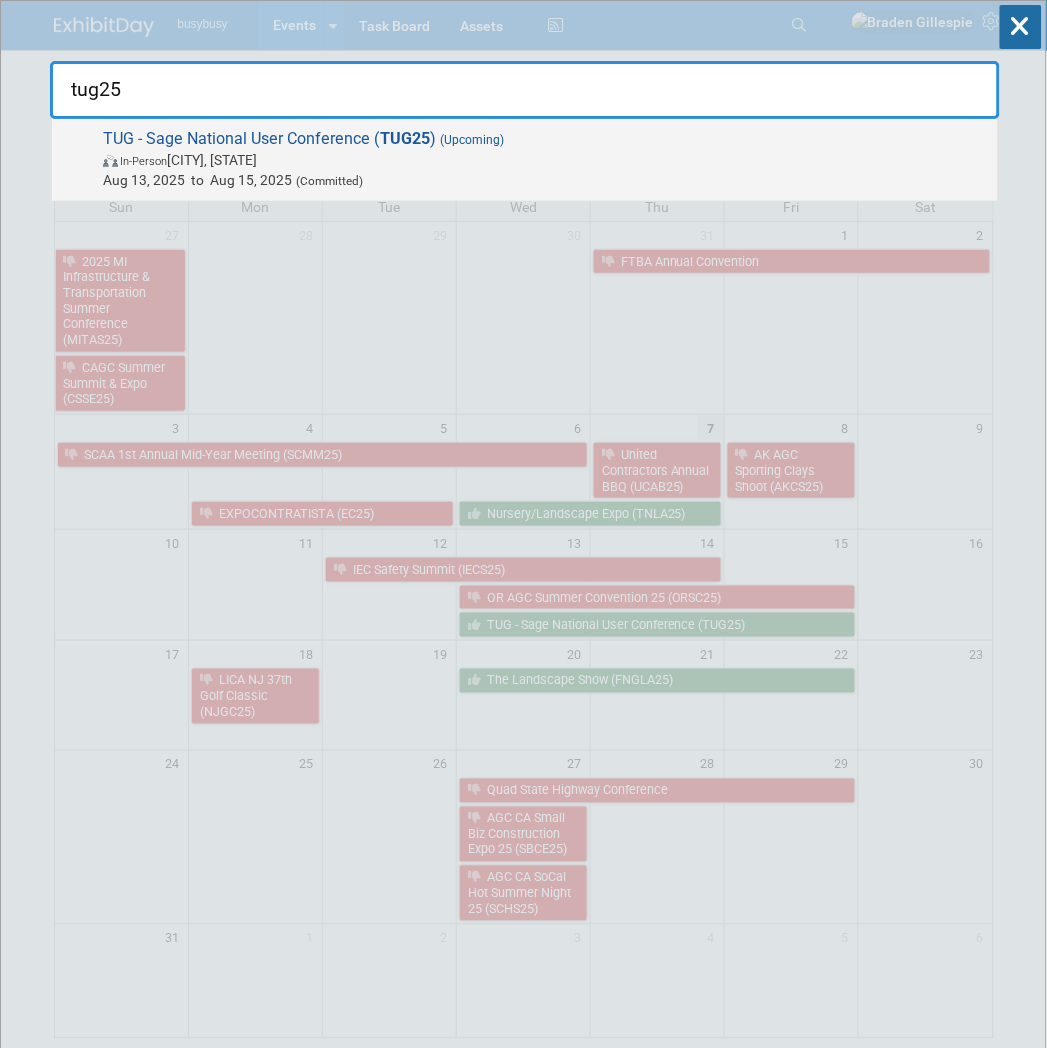 type on "tug25" 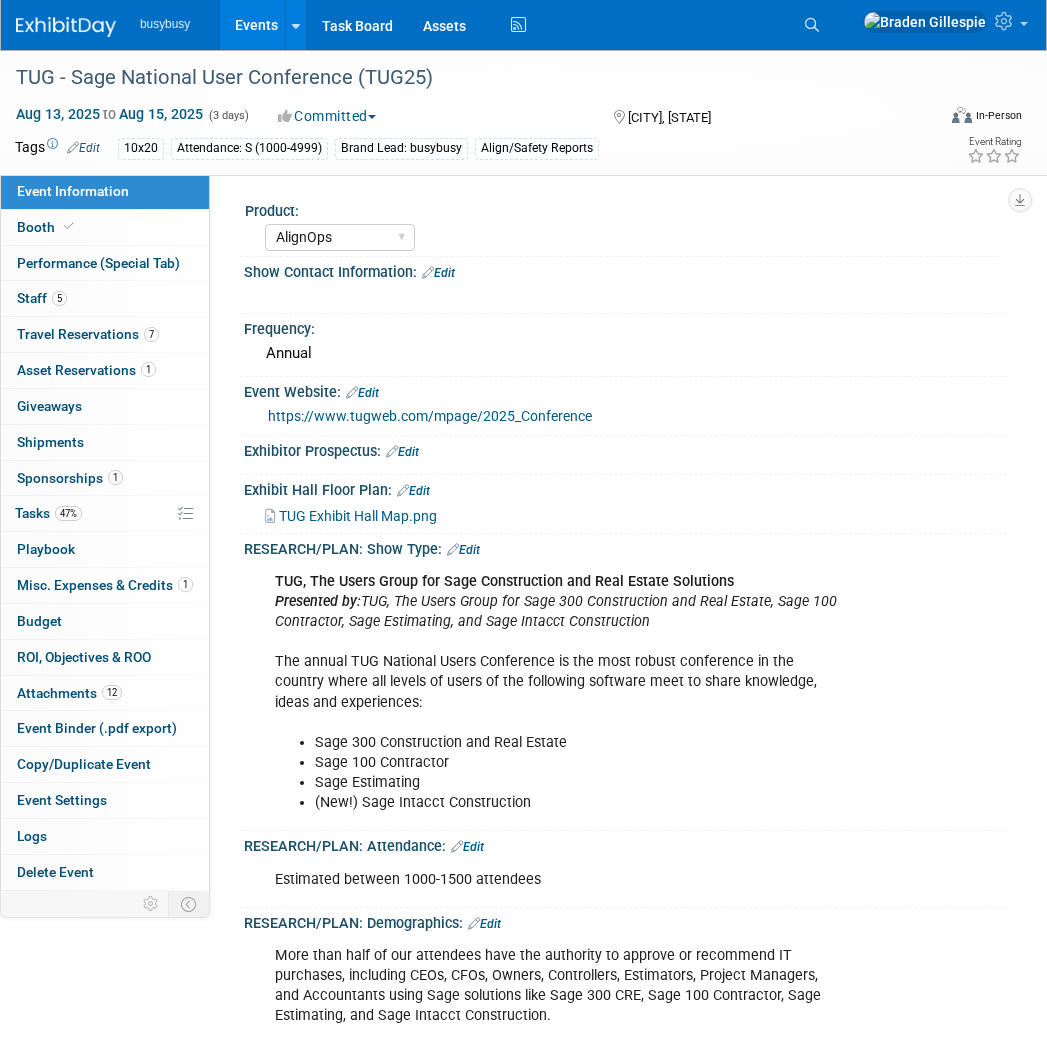 select on "AlignOps" 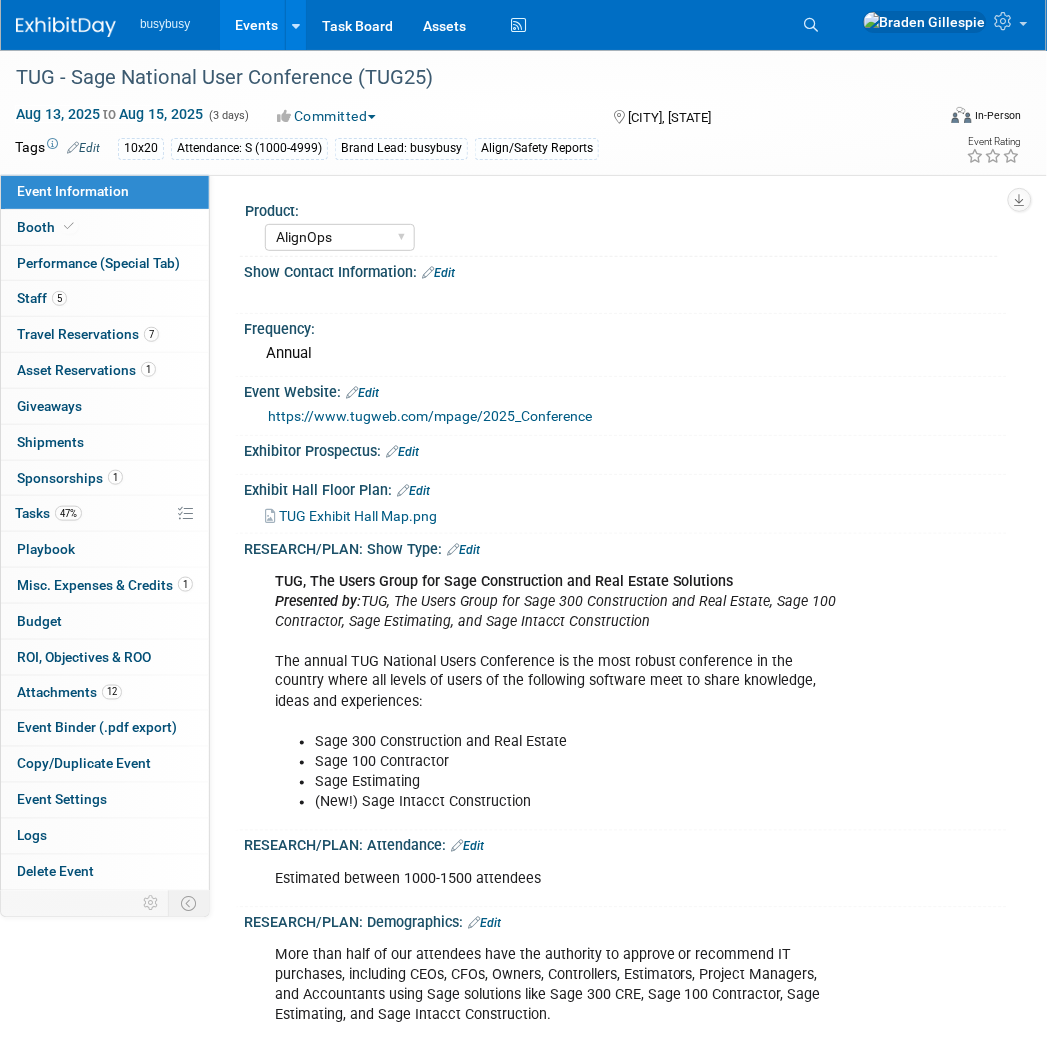 scroll, scrollTop: 0, scrollLeft: 0, axis: both 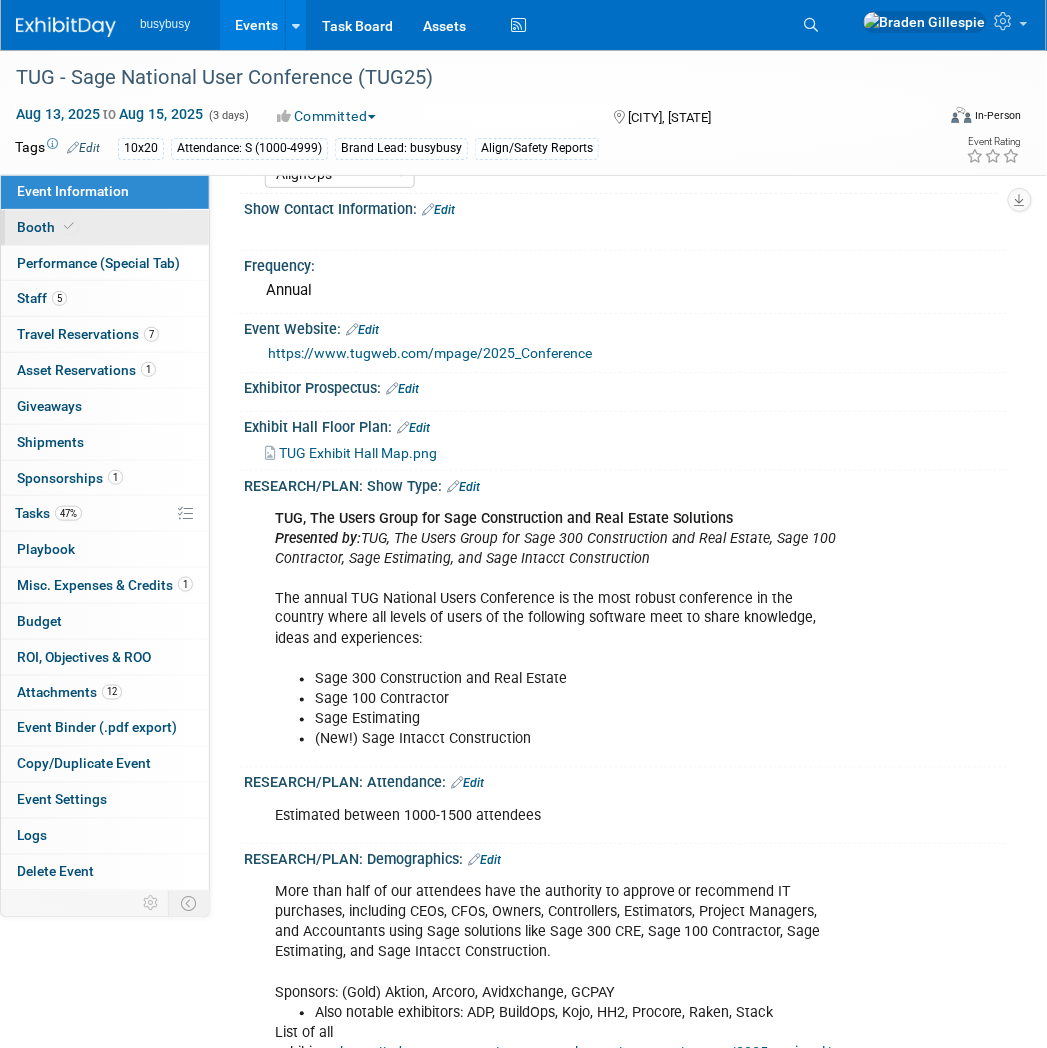 click on "Booth" at bounding box center (105, 227) 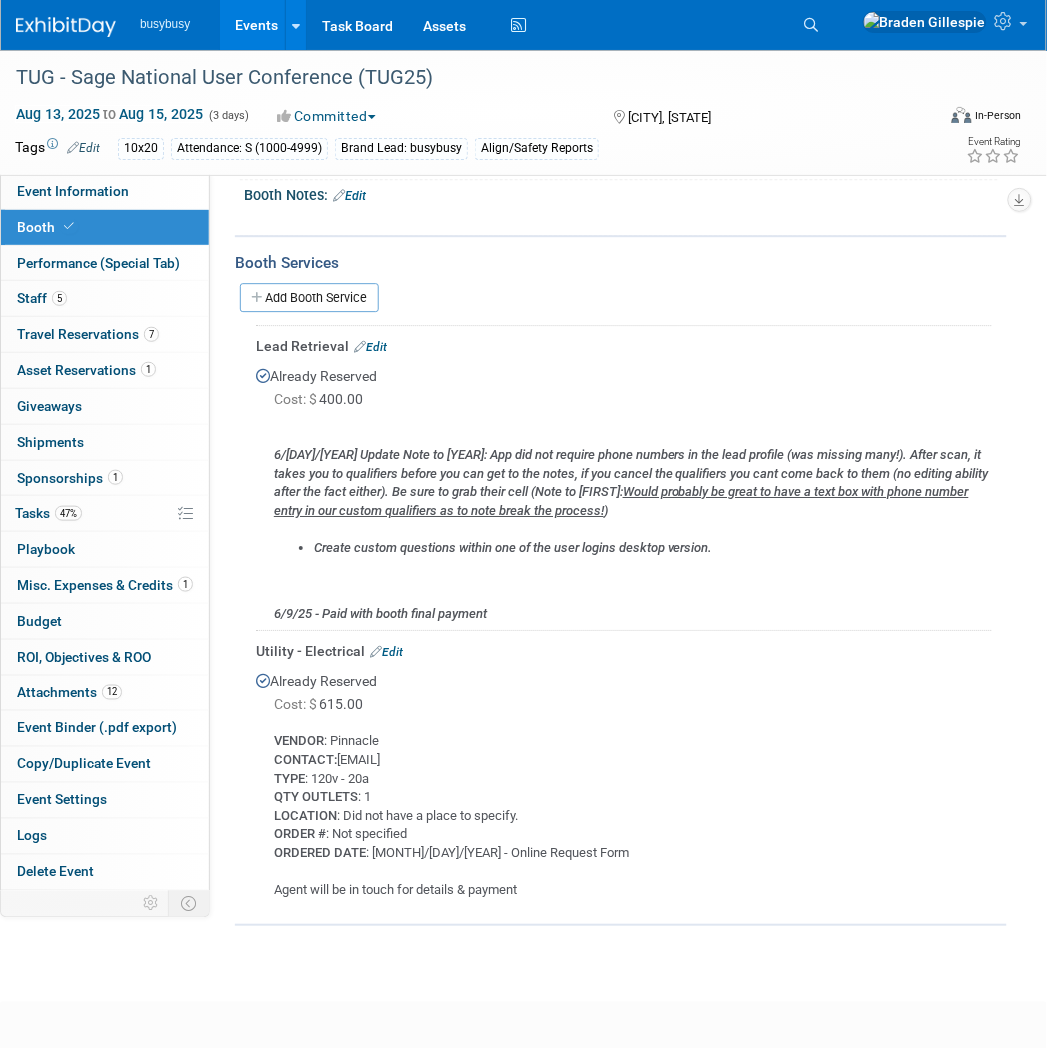 scroll, scrollTop: 852, scrollLeft: 0, axis: vertical 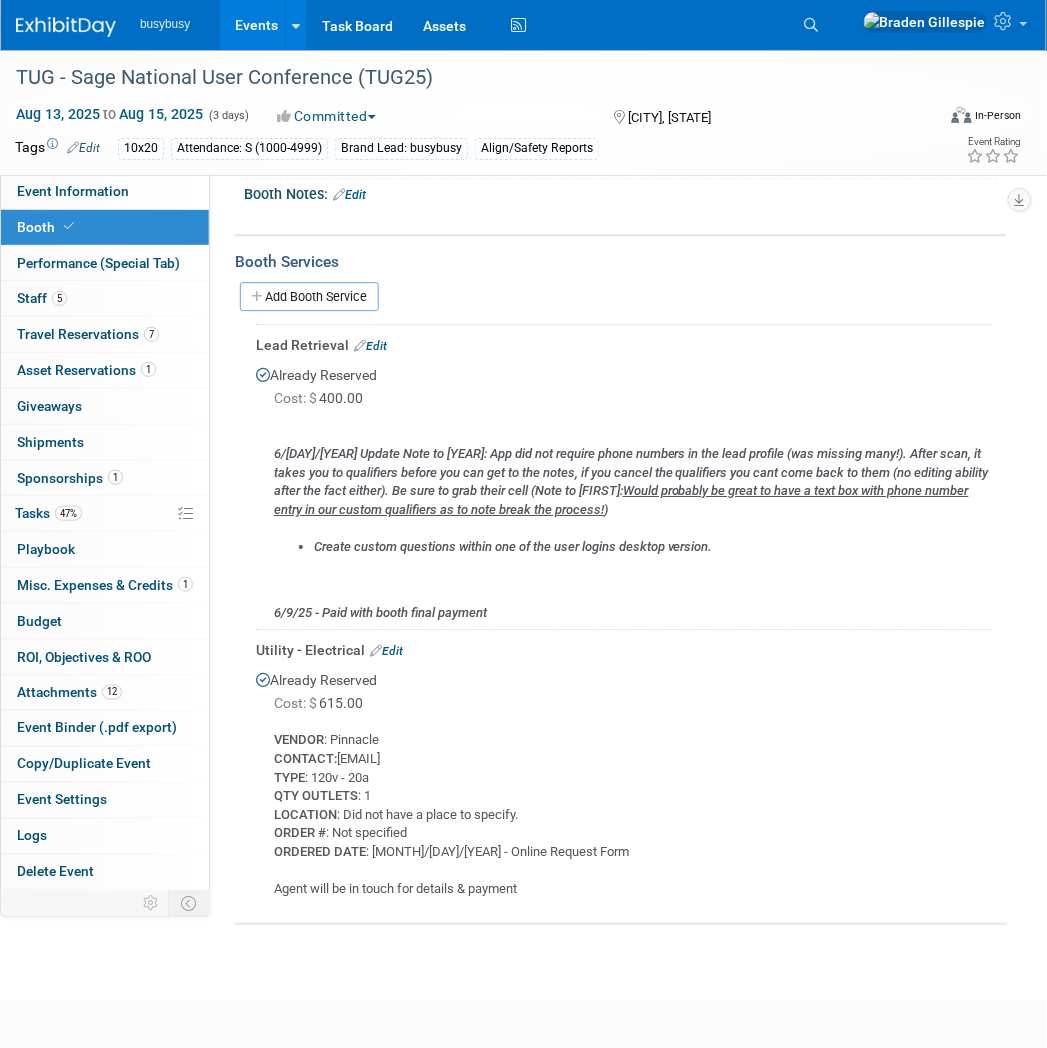 click on "Edit" at bounding box center (370, 346) 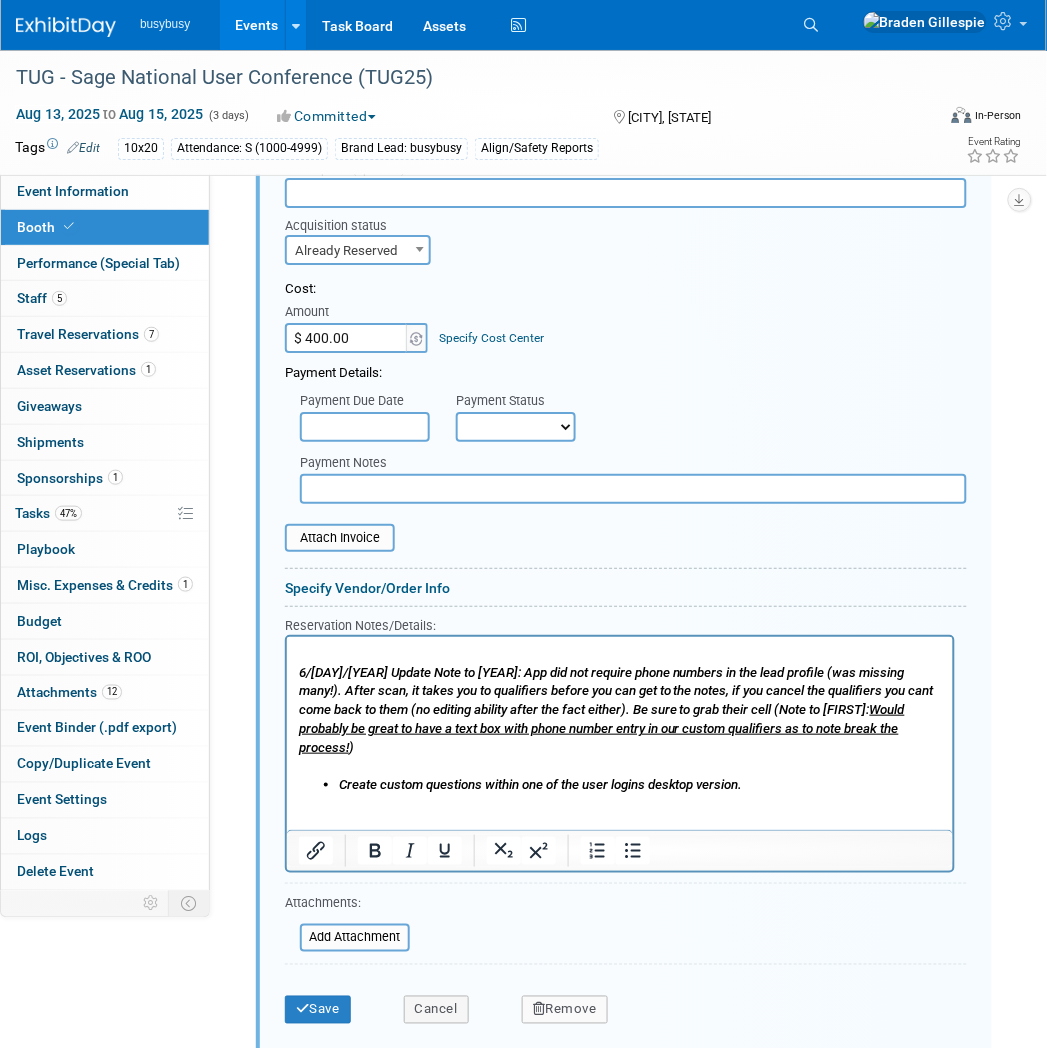 scroll, scrollTop: 1082, scrollLeft: 0, axis: vertical 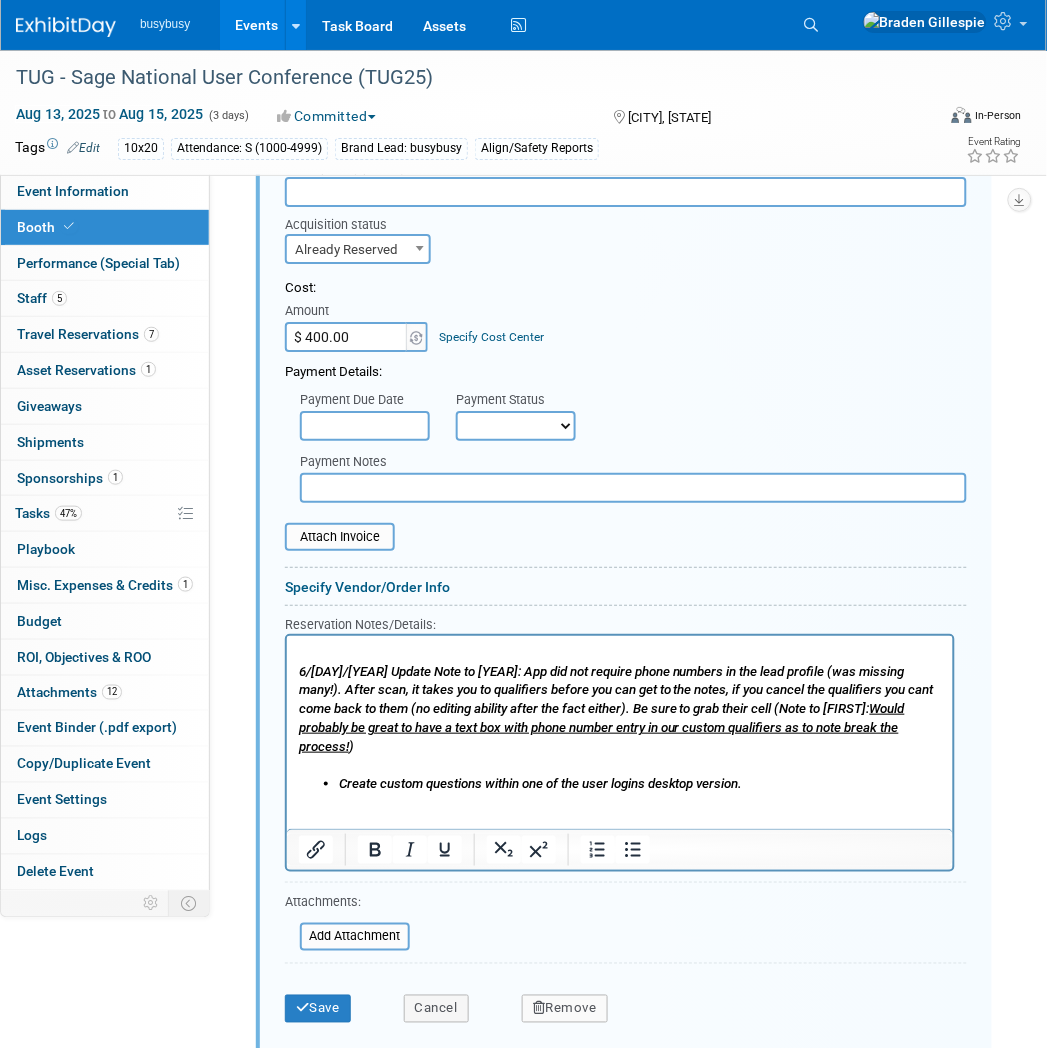 click on "6/9/25 - Paid with booth final payment" at bounding box center [619, 821] 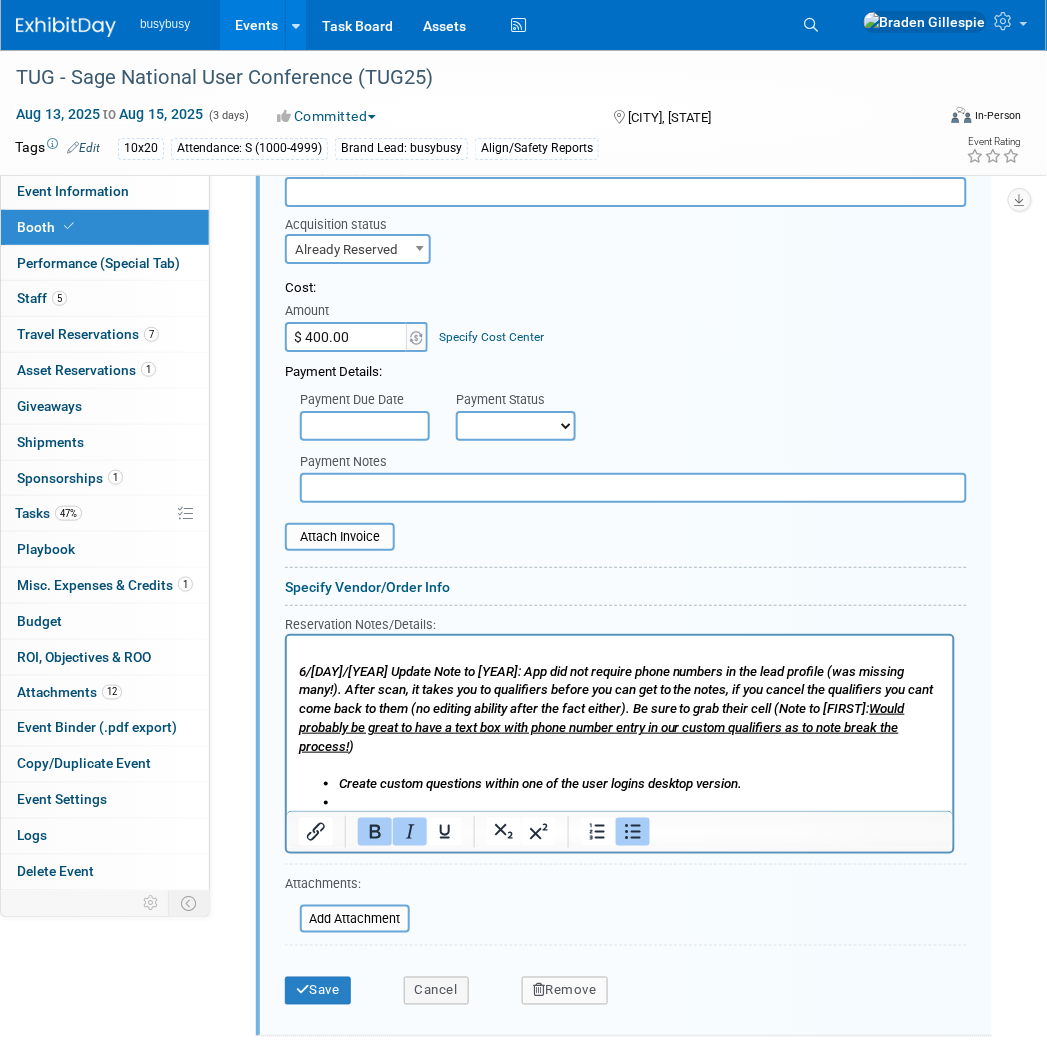 type 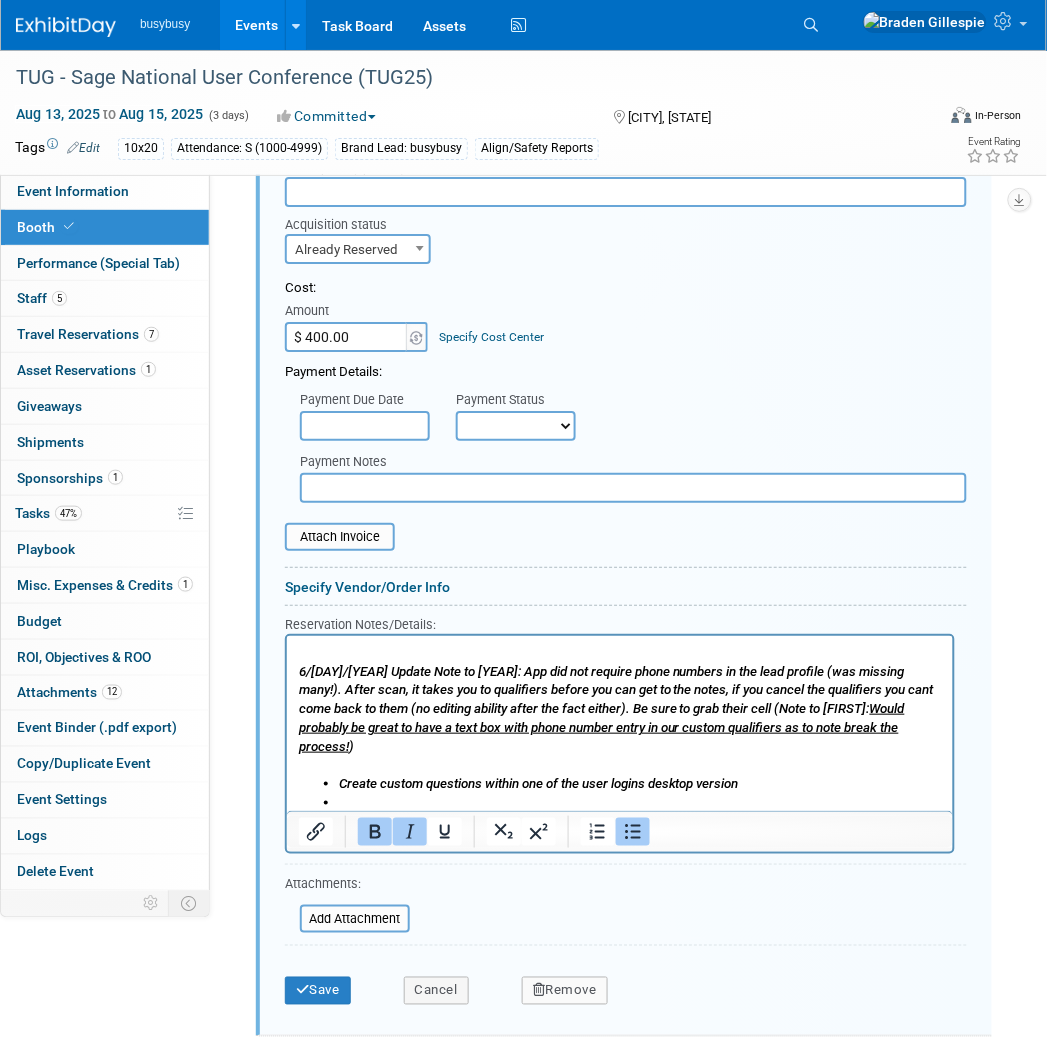 click on "6/9/25 - Paid with booth final payment" at bounding box center (639, 811) 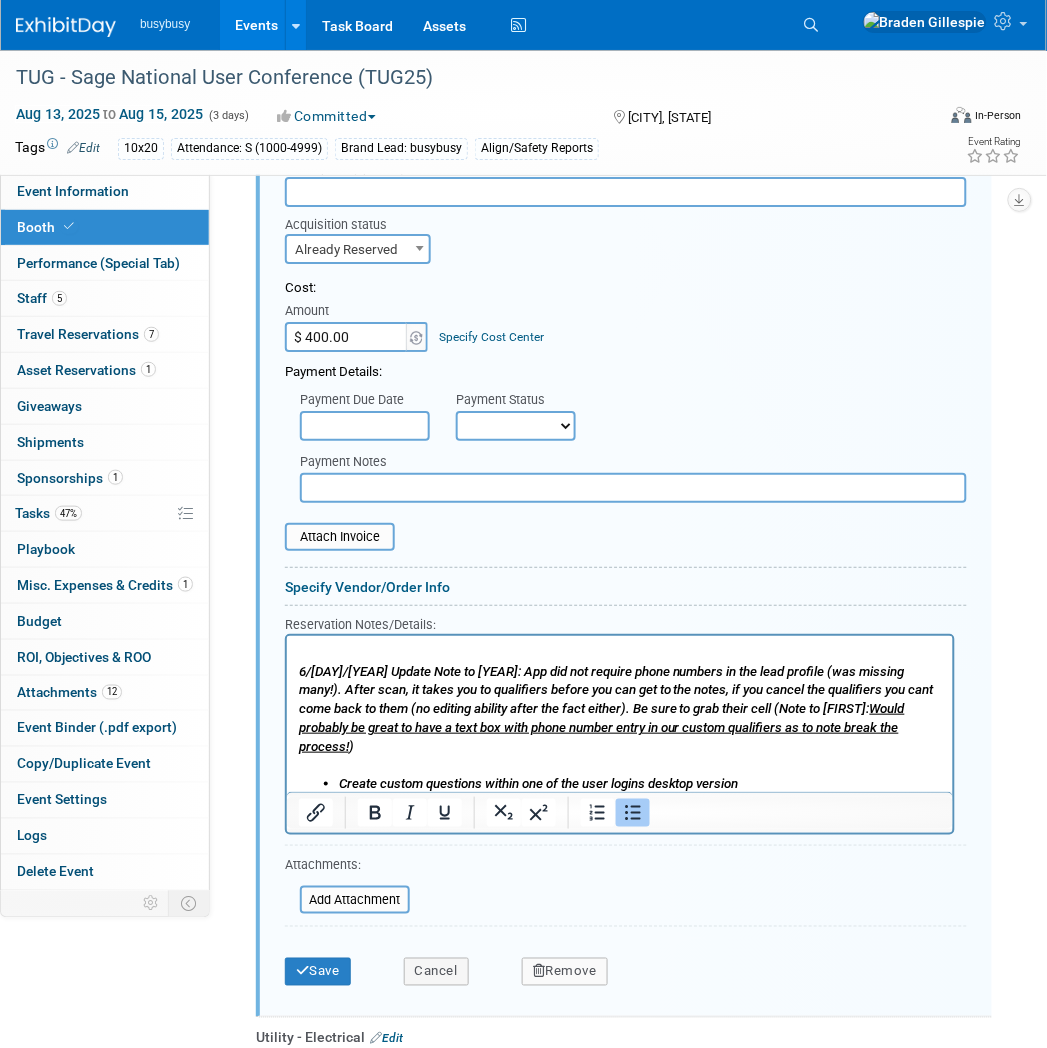 click on "Create custom questions within one of the user logins desktop version 6/[DAY]/[YEAR] - Paid with booth final payment" at bounding box center [619, 792] 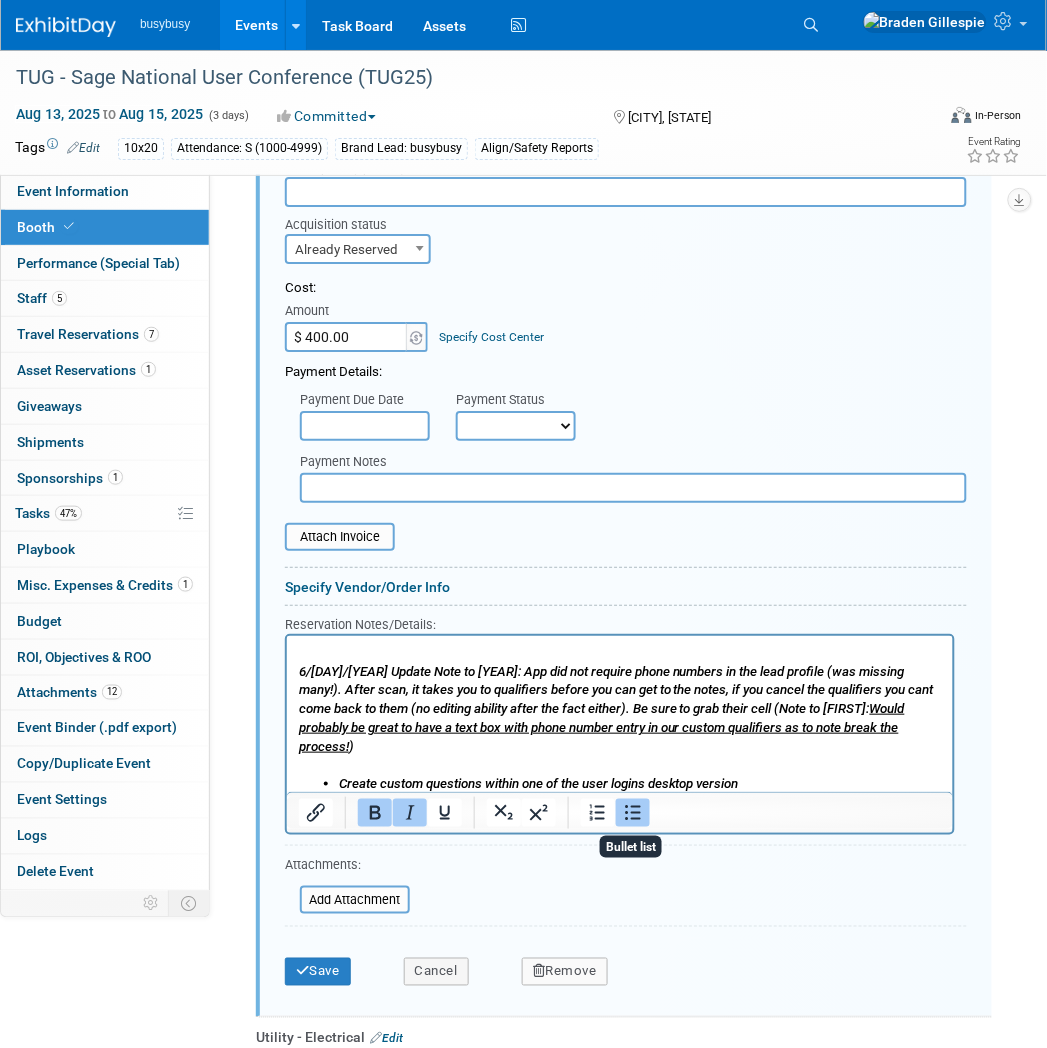 click 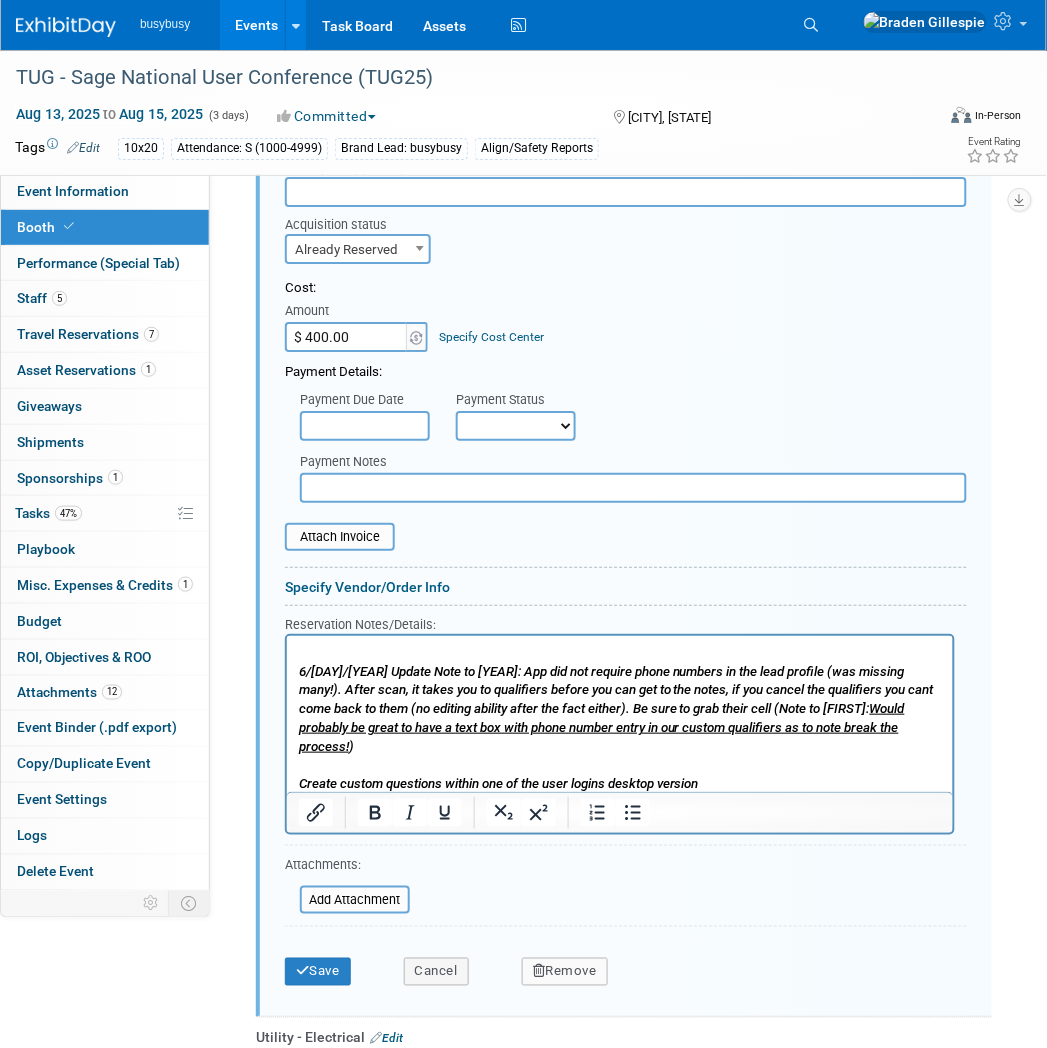 click on "6/[DAY]/[YEAR] Update Note to [YEAR]: App did not require phone numbers in the lead profile (was missing many!). After scan, it takes you to qualifiers before you can get to the notes, if you cancel the qualifiers you cant come back to them (no editing ability after the fact either). Be sure to grab their cell (Note to [FIRST]:  Would probably be great to have a text box with phone number entry in our custom qualifiers as to note break the process! )" at bounding box center (619, 708) 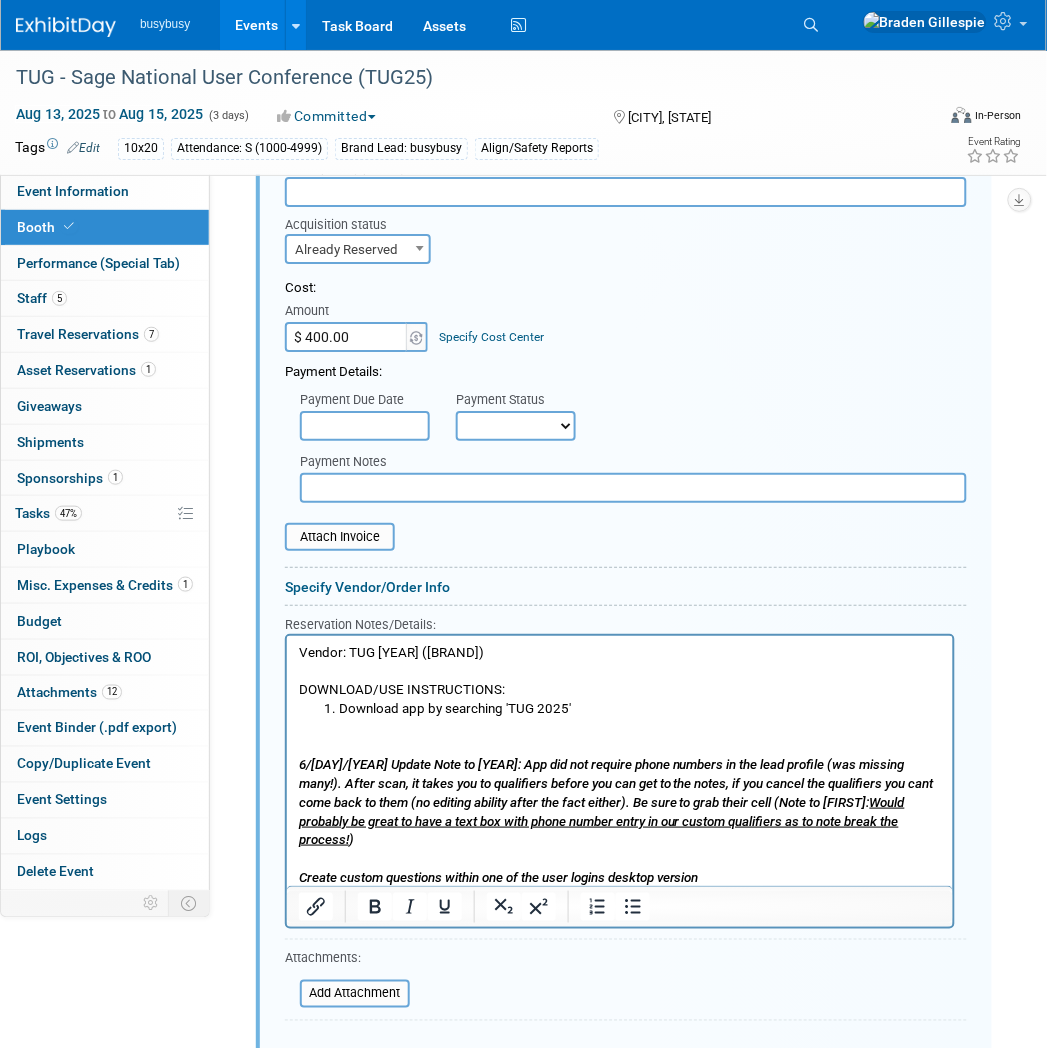 click on "Vendor: TUG [YEAR] ([BRAND])" at bounding box center (619, 652) 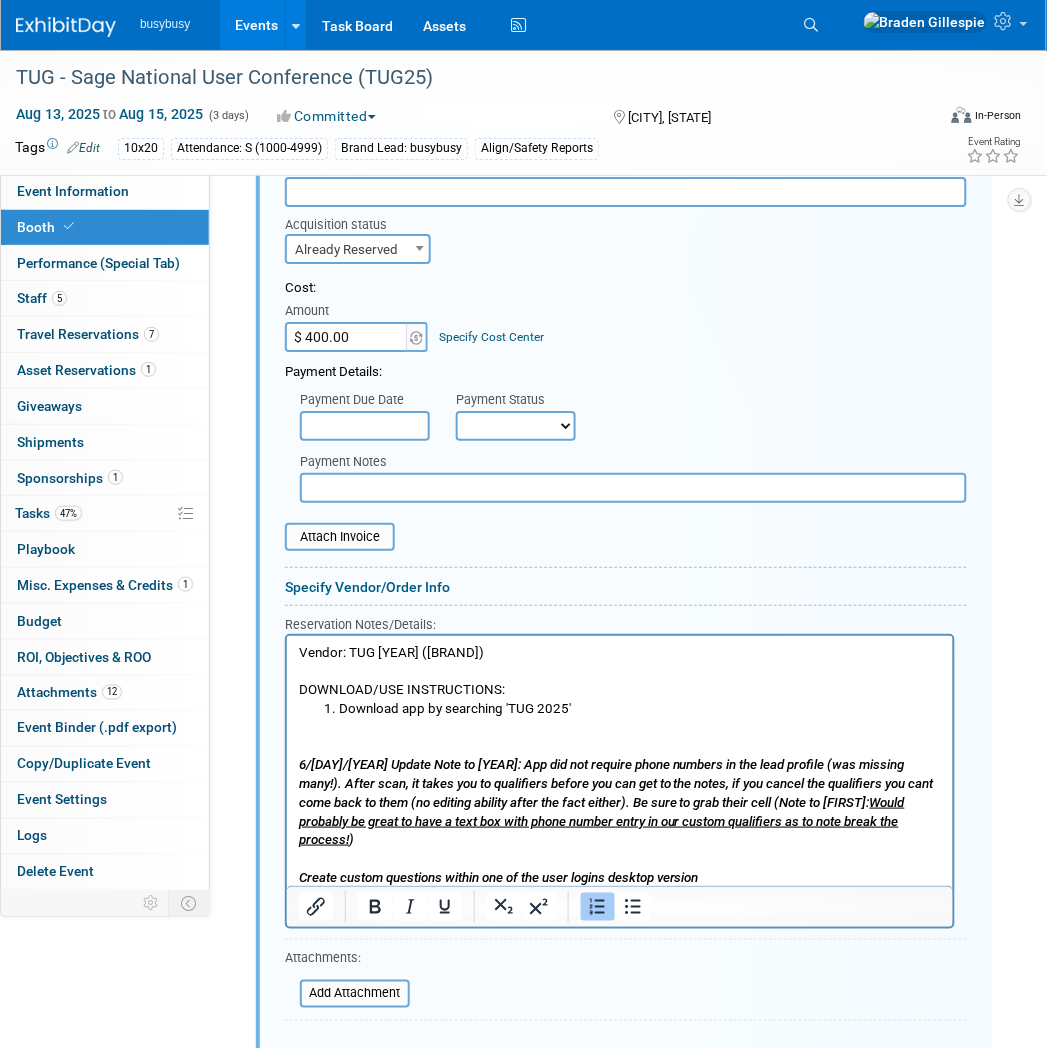 click on "Download app by searching 'TUG 2025'" at bounding box center (639, 708) 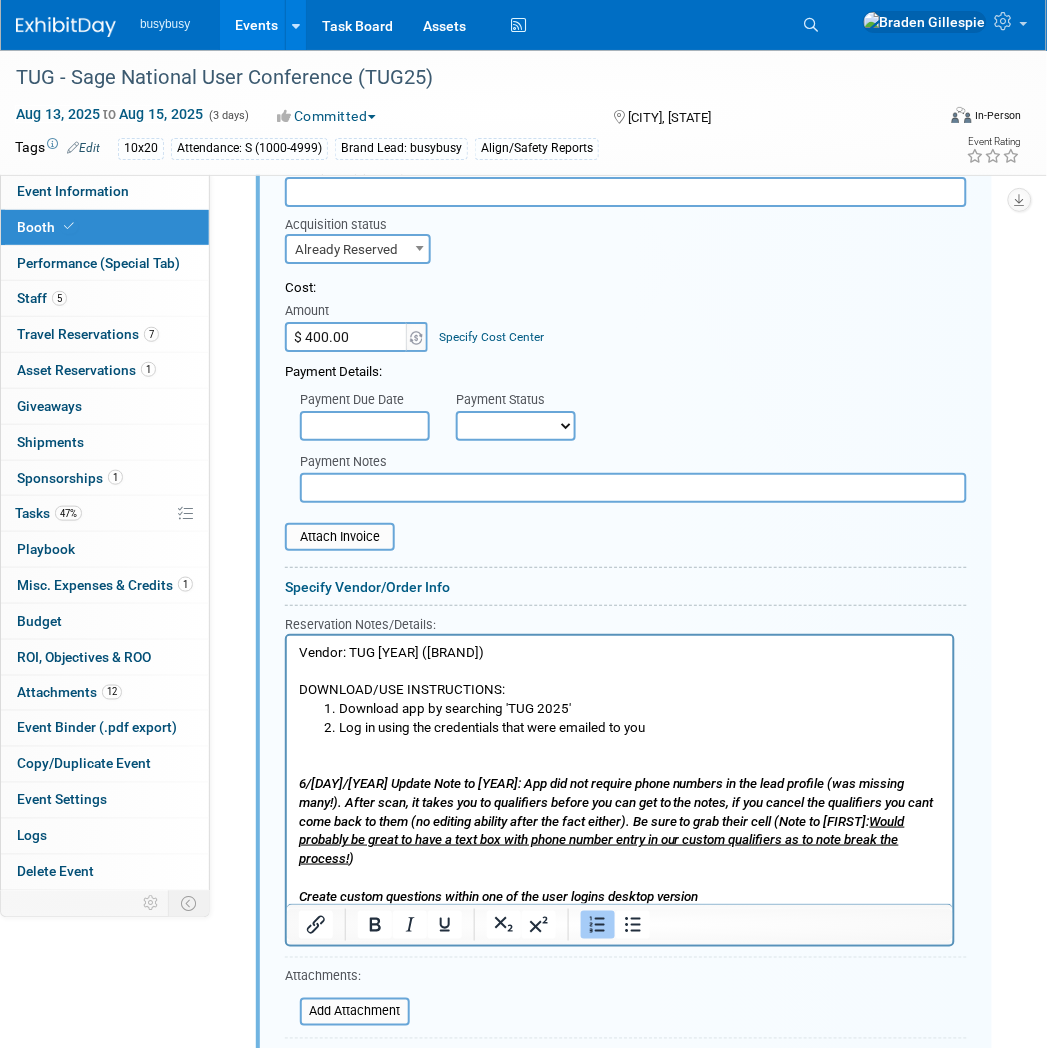click on "Log in using the credentials that were emailed to you" at bounding box center [639, 727] 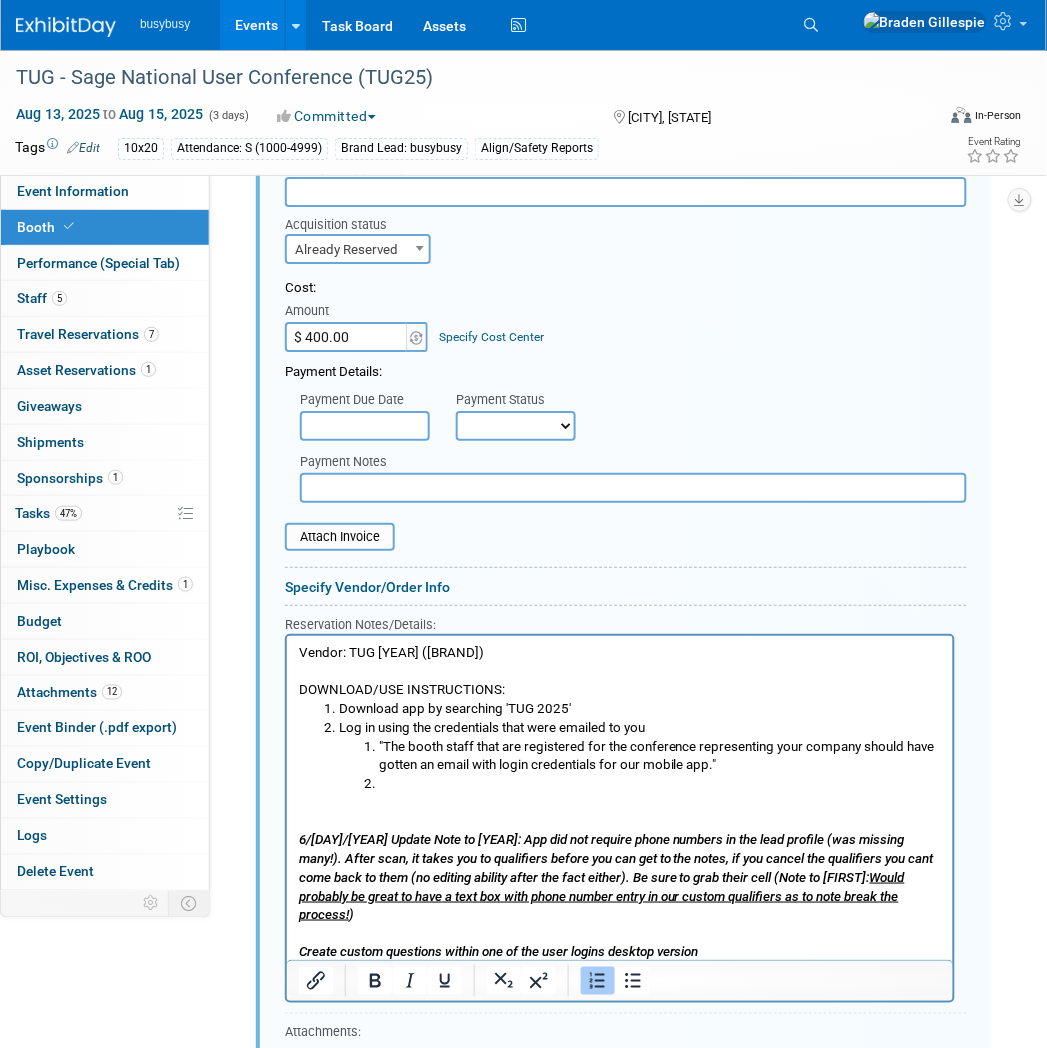 click at bounding box center (659, 783) 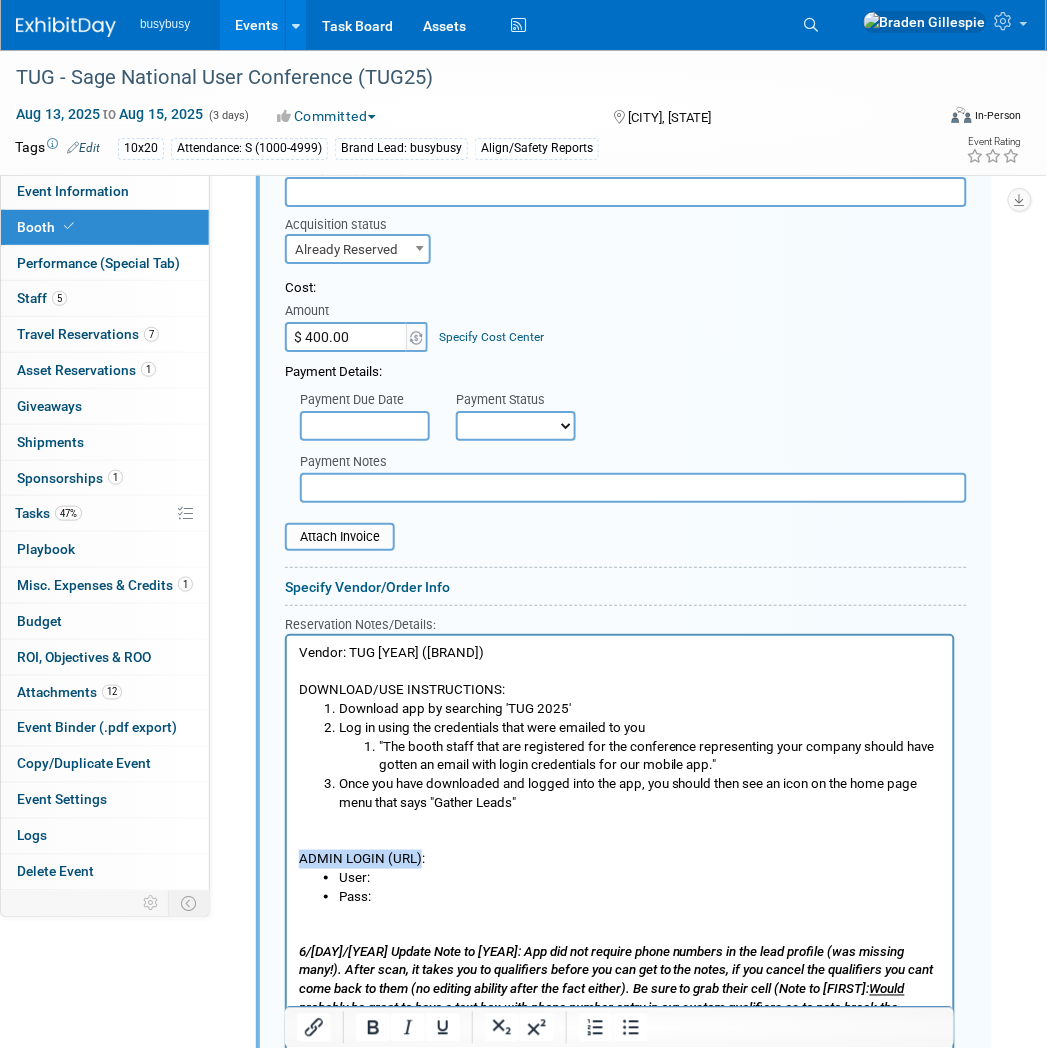 drag, startPoint x: 418, startPoint y: 852, endPoint x: 258, endPoint y: 859, distance: 160.15305 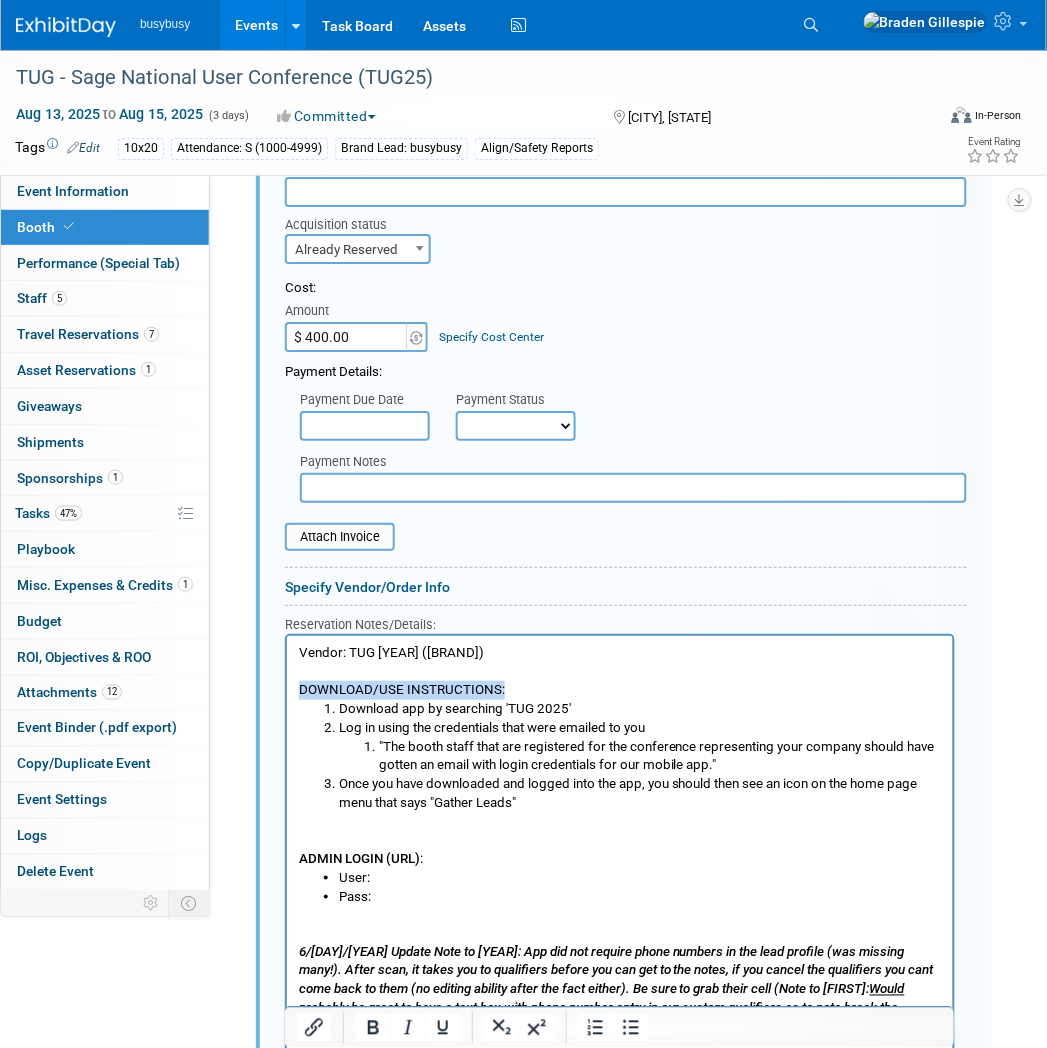 drag, startPoint x: 507, startPoint y: 682, endPoint x: 534, endPoint y: 1297, distance: 615.5924 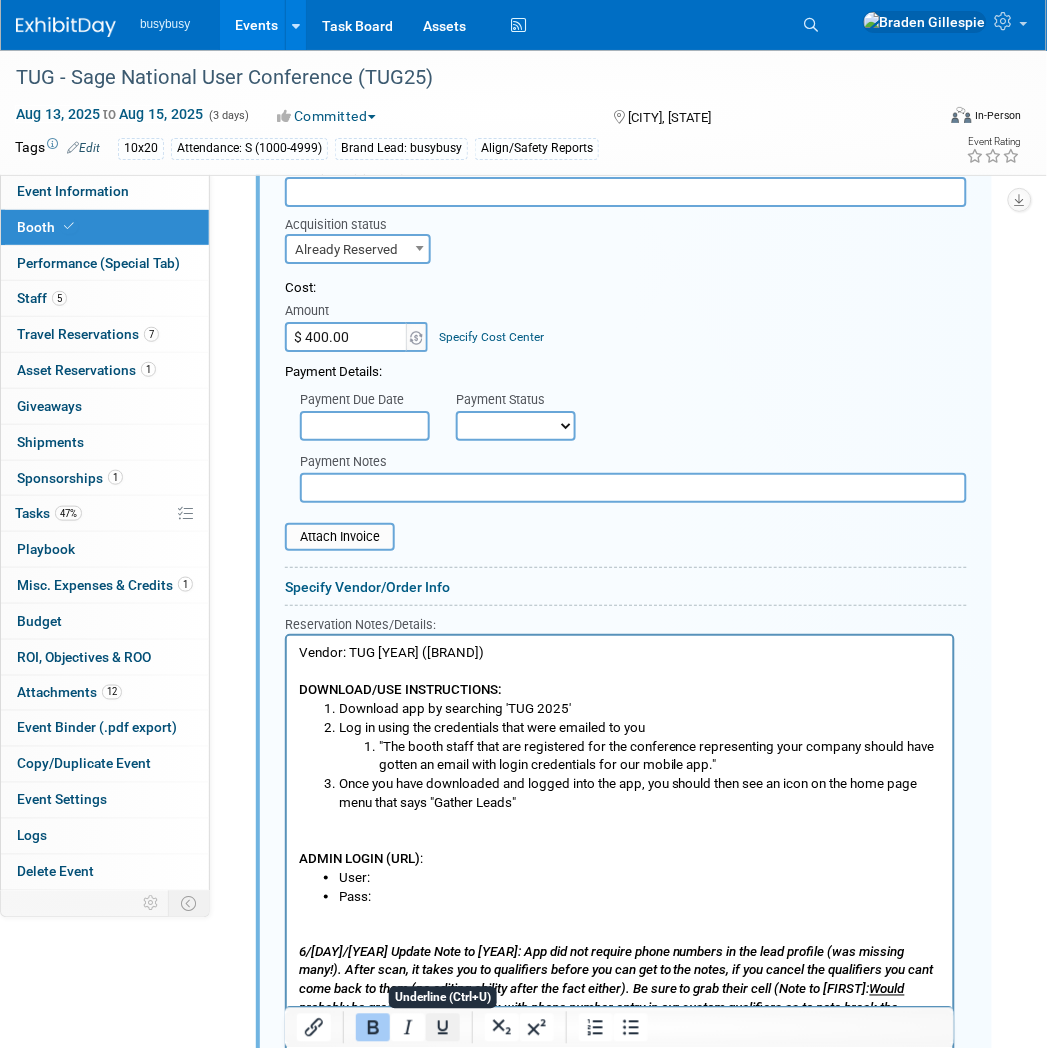 click 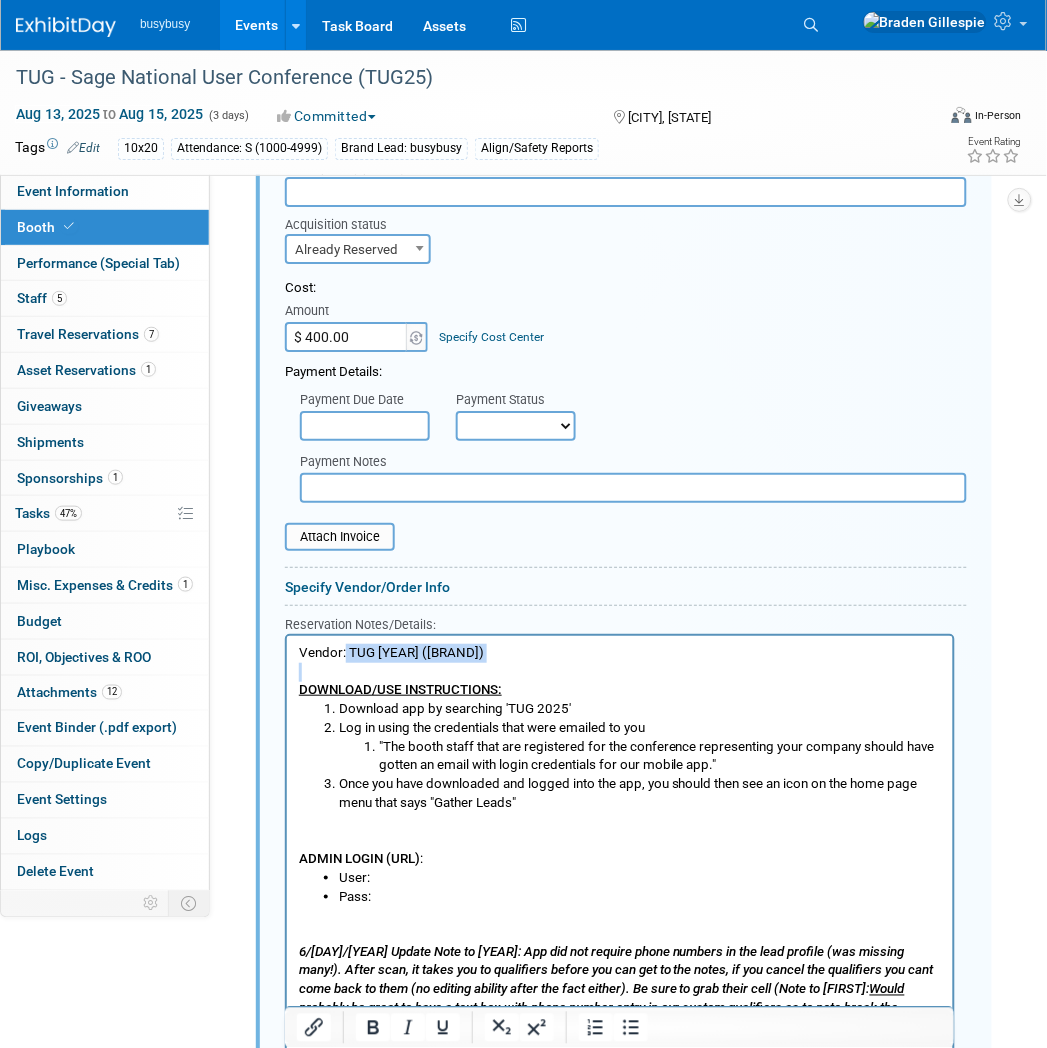 drag, startPoint x: 345, startPoint y: 647, endPoint x: 256, endPoint y: 672, distance: 92.44458 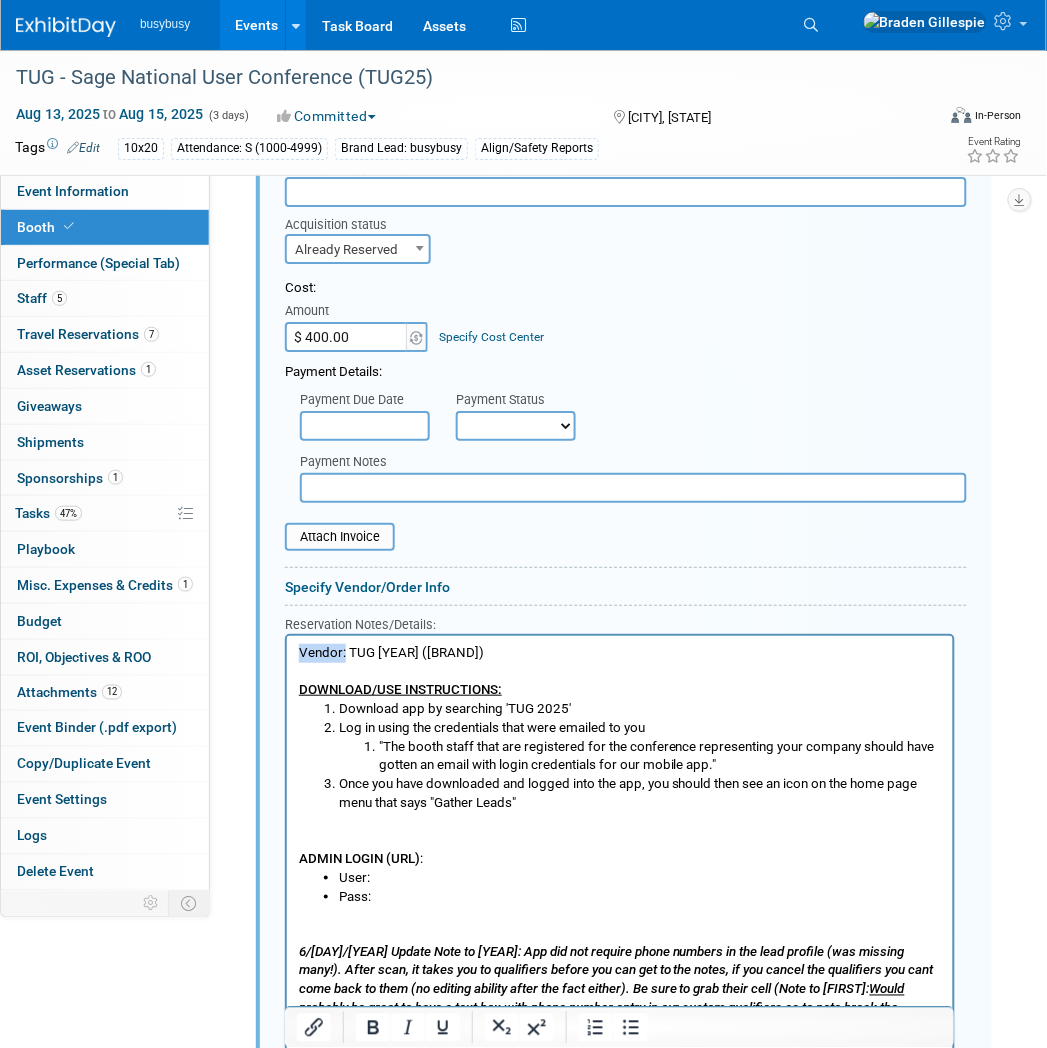 drag, startPoint x: 343, startPoint y: 649, endPoint x: 275, endPoint y: 652, distance: 68.06615 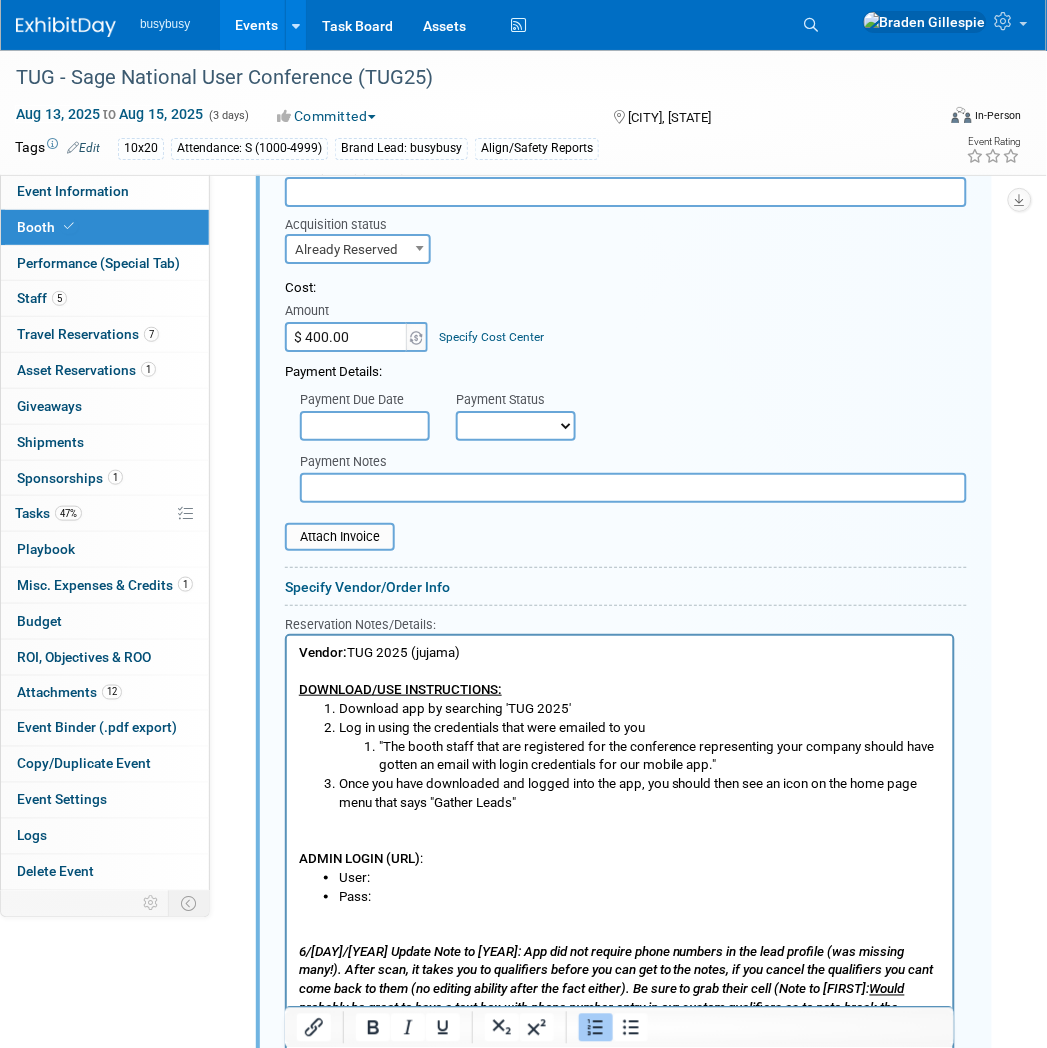 click on ""The booth staff that are registered for the conference representing your company should have gotten an email with login credentials for our mobile app."" at bounding box center [659, 755] 